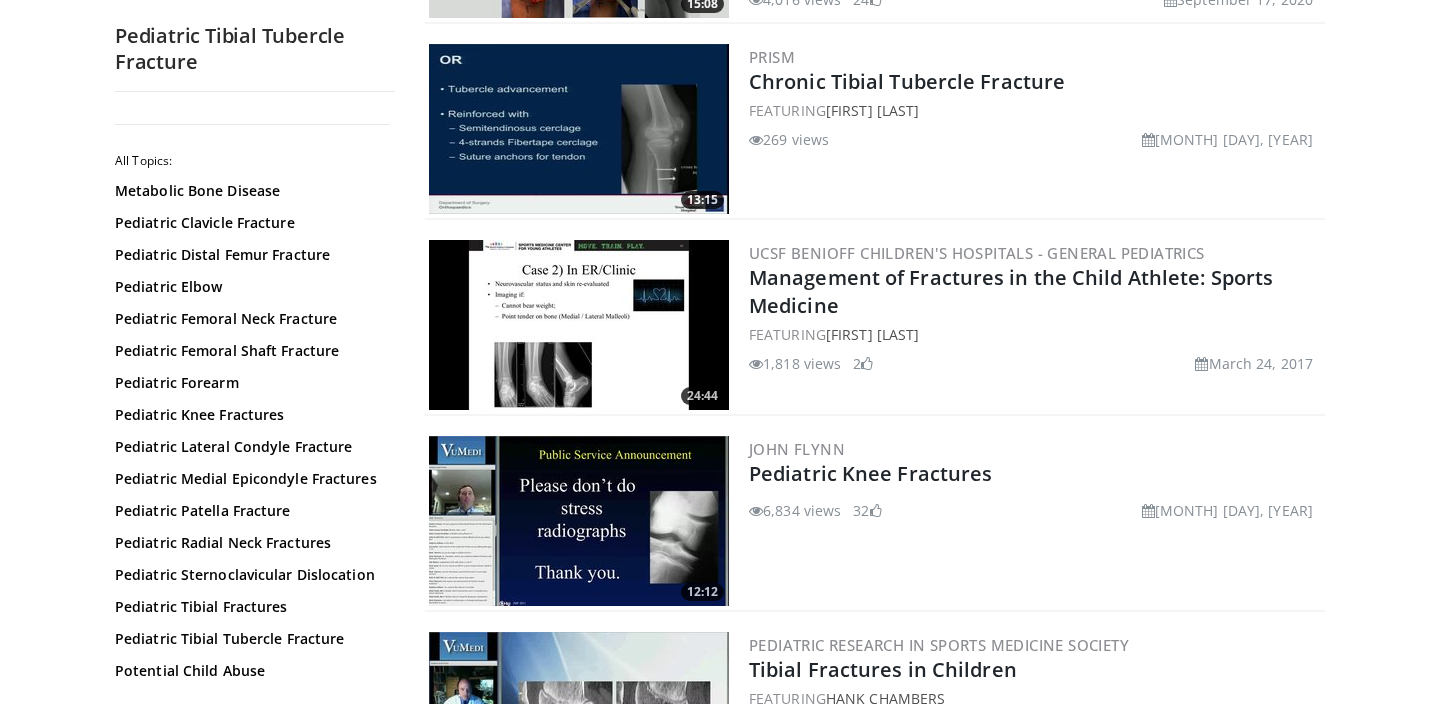 scroll, scrollTop: 781, scrollLeft: 0, axis: vertical 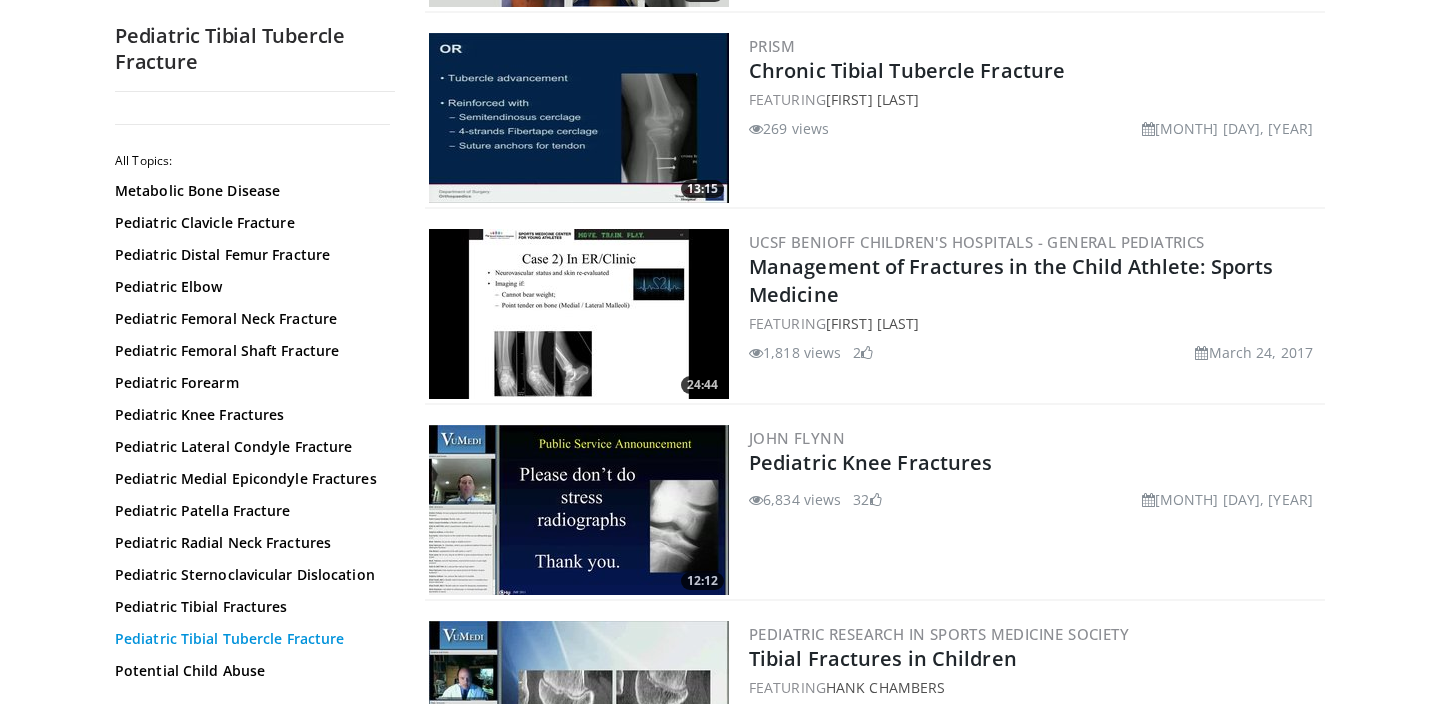 click on "Pediatric Tibial Tubercle Fracture" at bounding box center [250, 639] 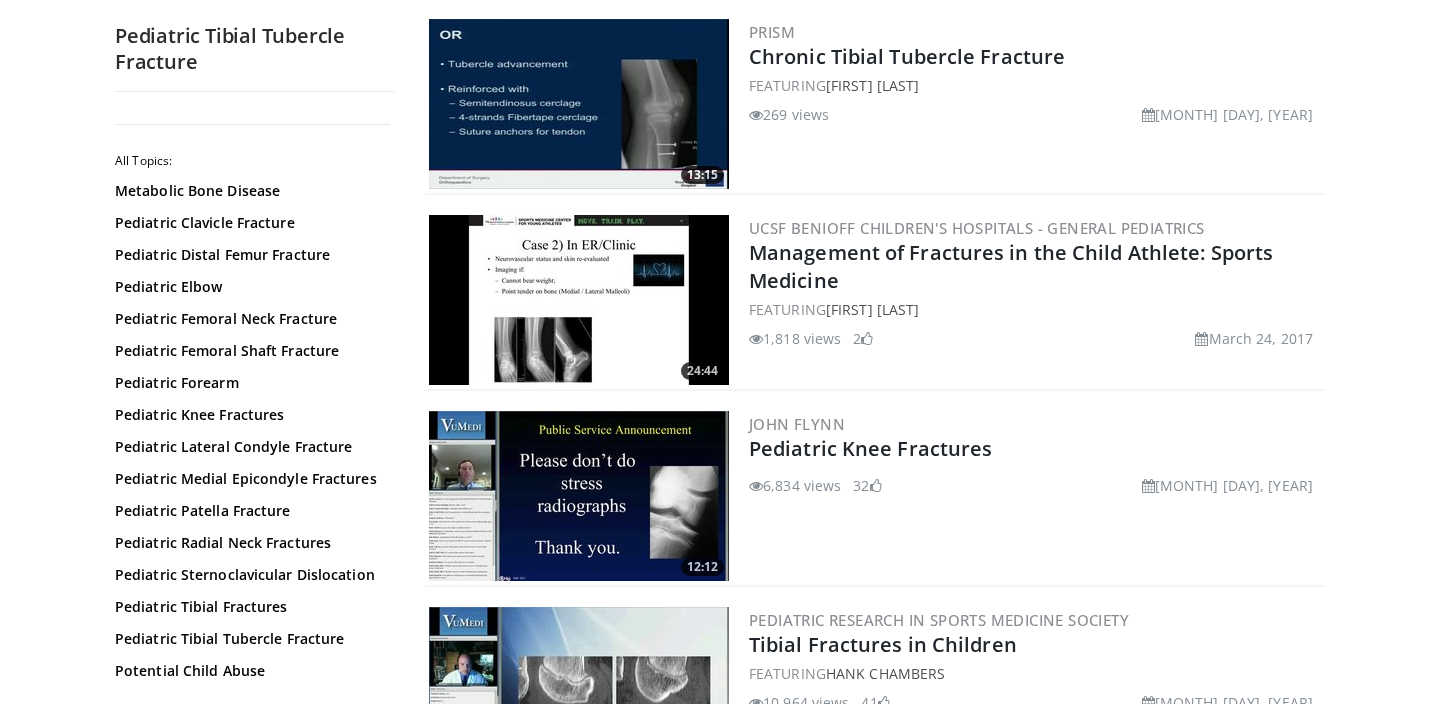 scroll, scrollTop: 806, scrollLeft: 0, axis: vertical 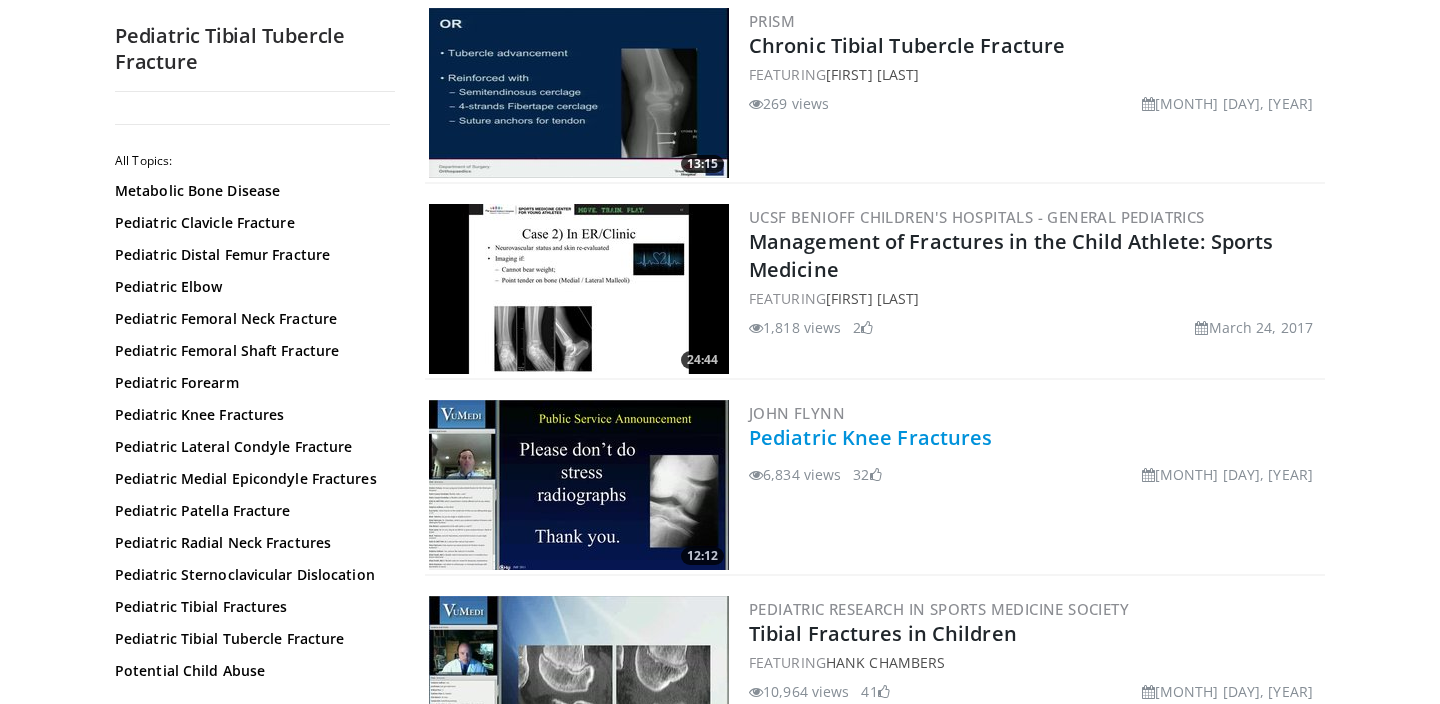 click on "Pediatric Knee Fractures" at bounding box center (870, 437) 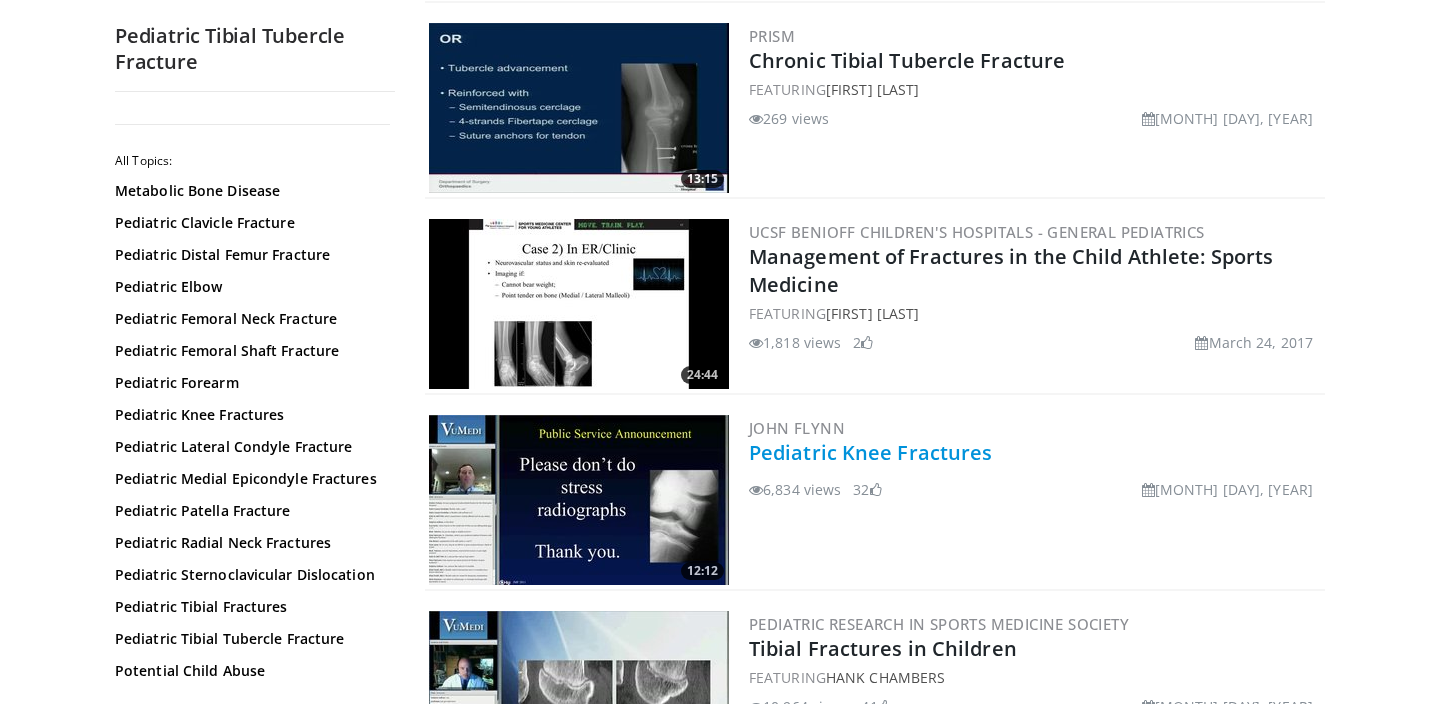 scroll, scrollTop: 786, scrollLeft: 0, axis: vertical 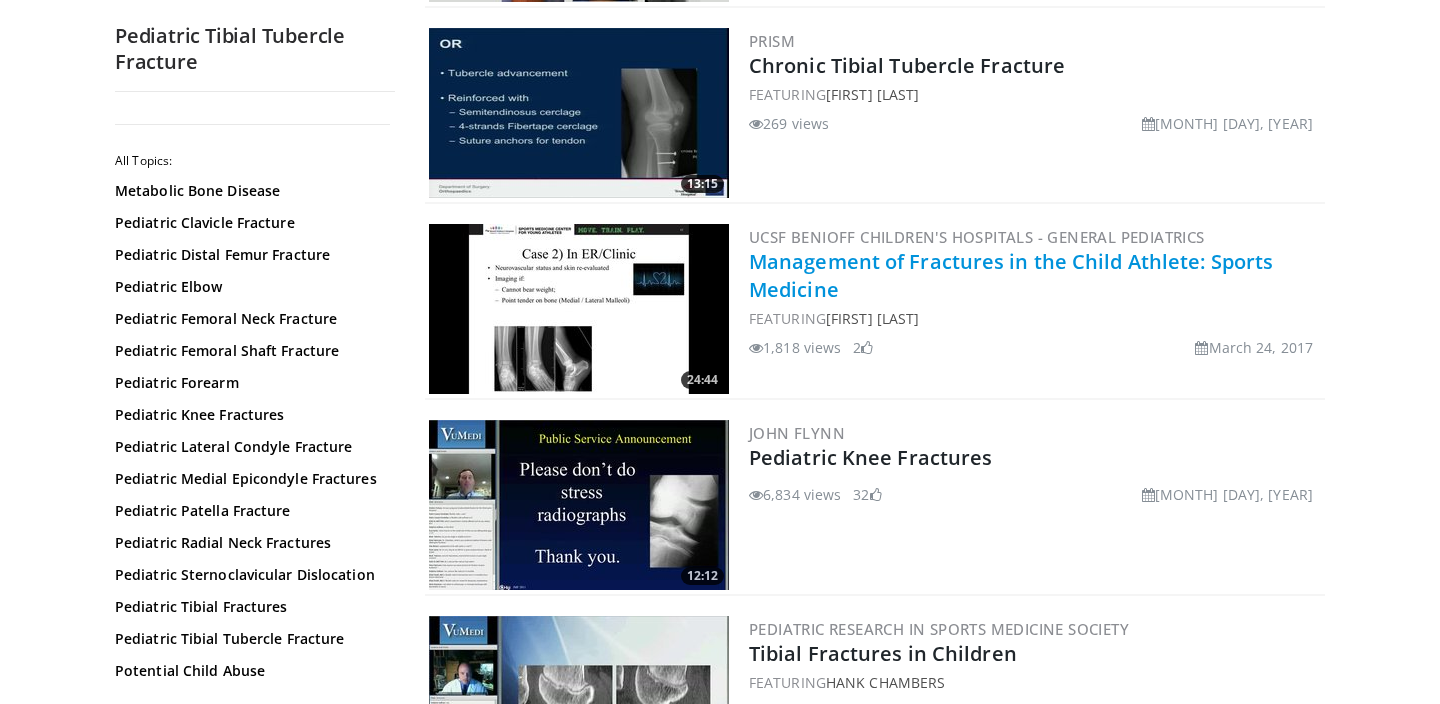 click on "Management of Fractures in the Child Athlete: Sports Medicine" at bounding box center (1011, 275) 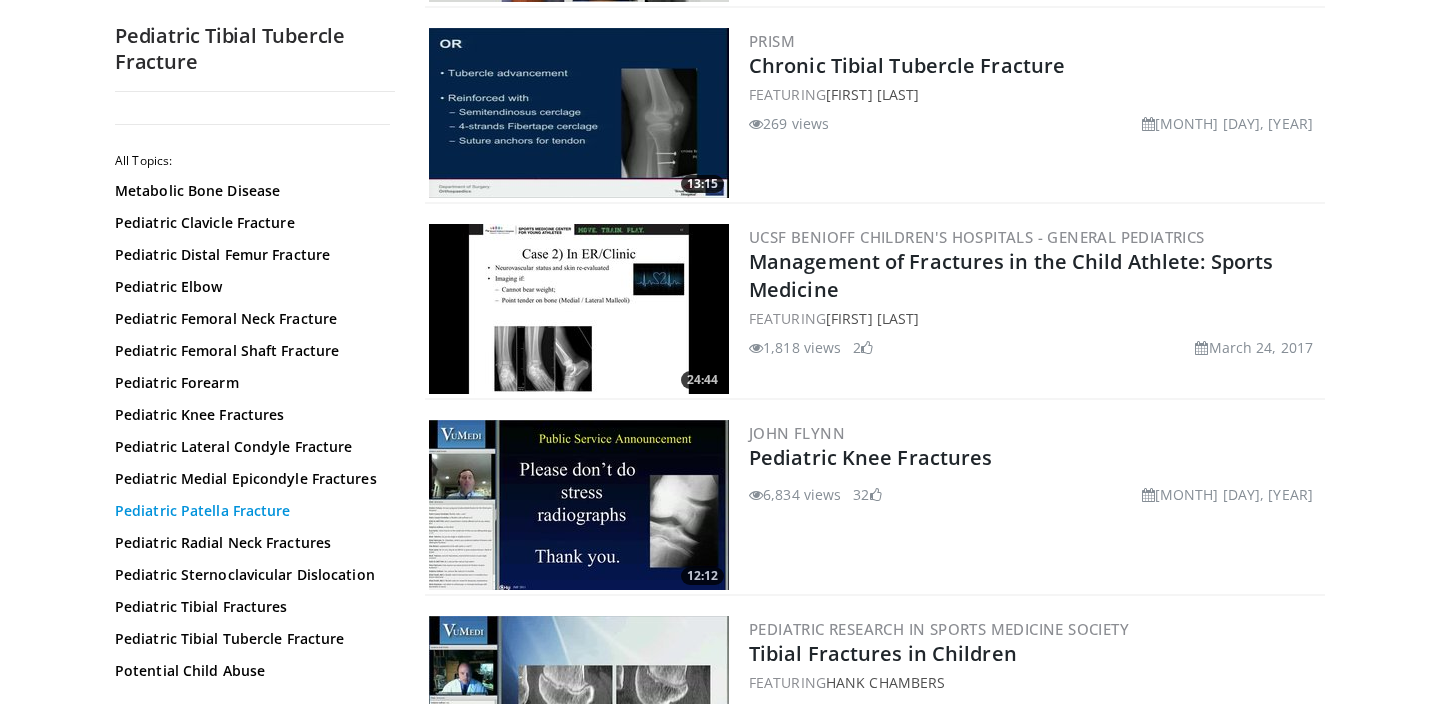 scroll, scrollTop: 61, scrollLeft: 0, axis: vertical 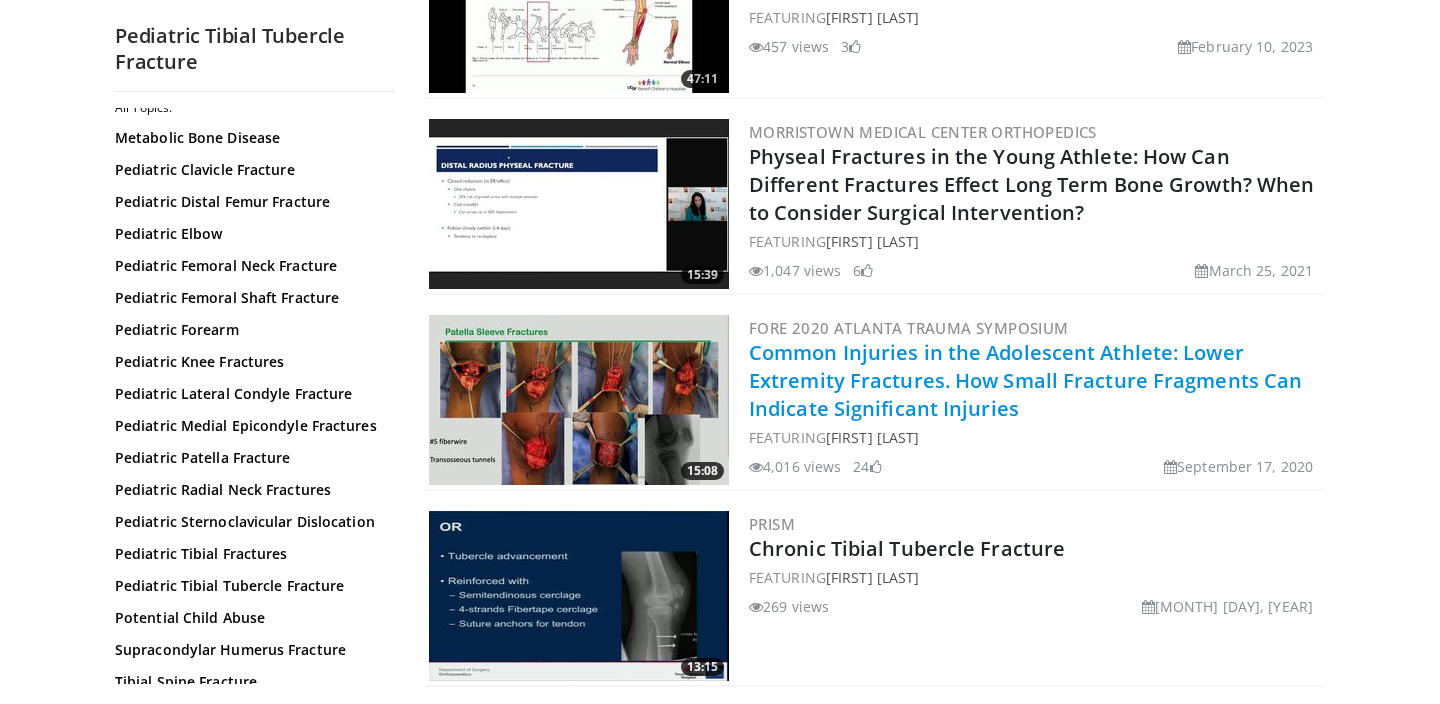 click on "Common Injuries in the Adolescent Athlete: Lower Extremity Fractures. How Small Fracture Fragments Can Indicate Significant Injuries" at bounding box center (1025, 380) 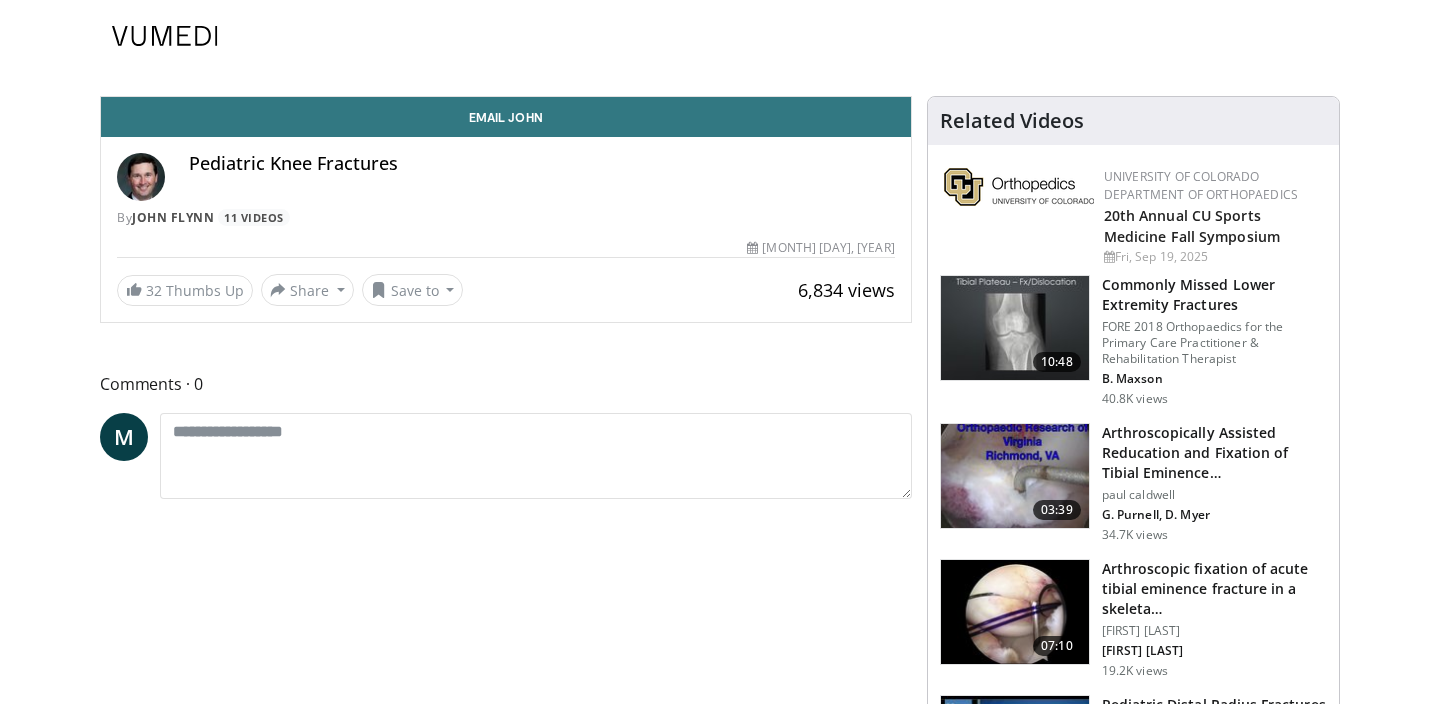 scroll, scrollTop: 0, scrollLeft: 0, axis: both 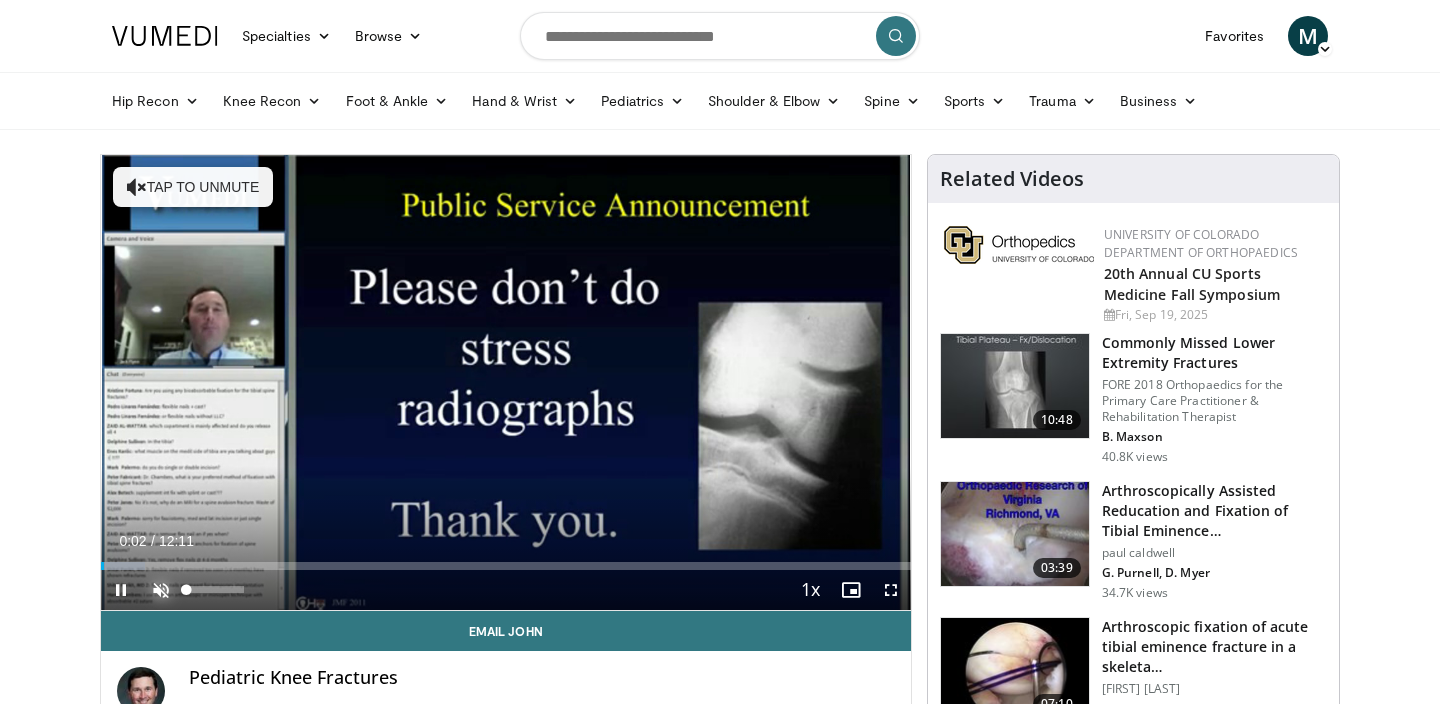 click at bounding box center [161, 590] 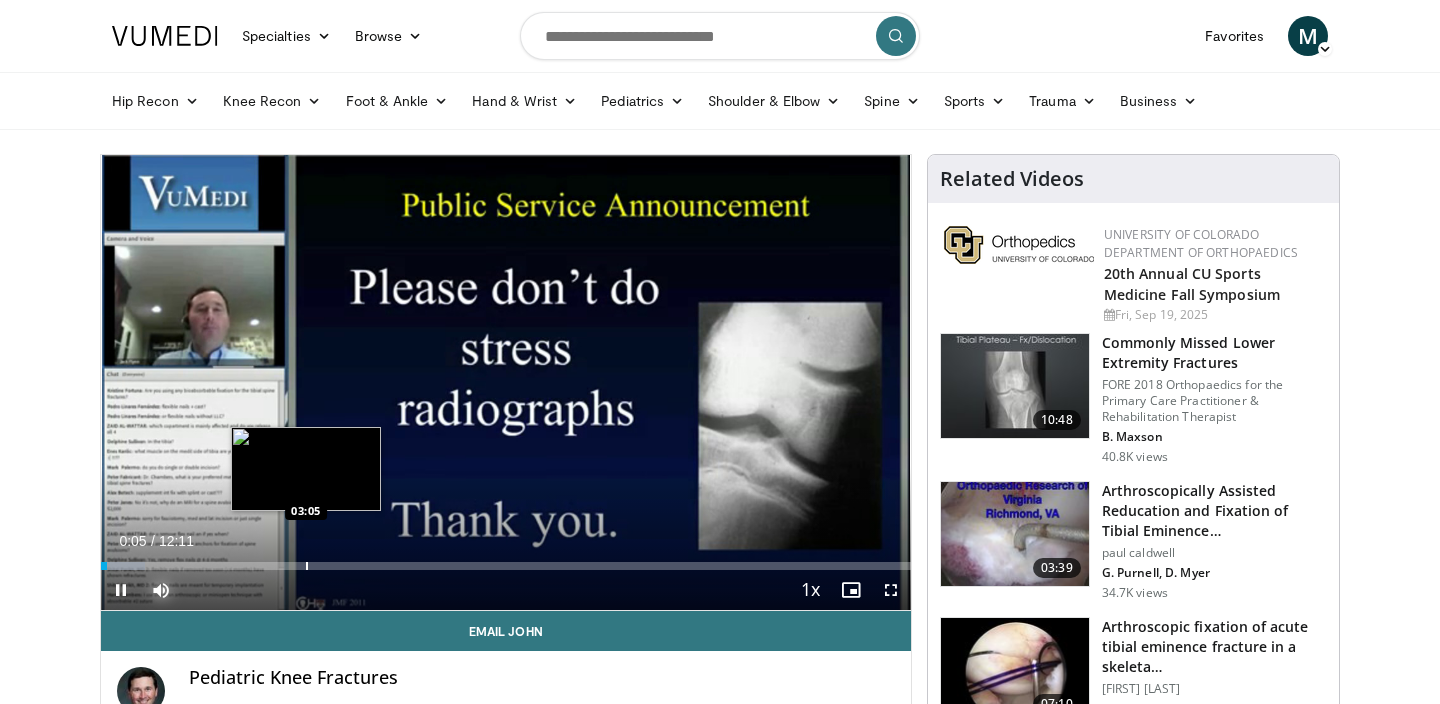 click at bounding box center [307, 566] 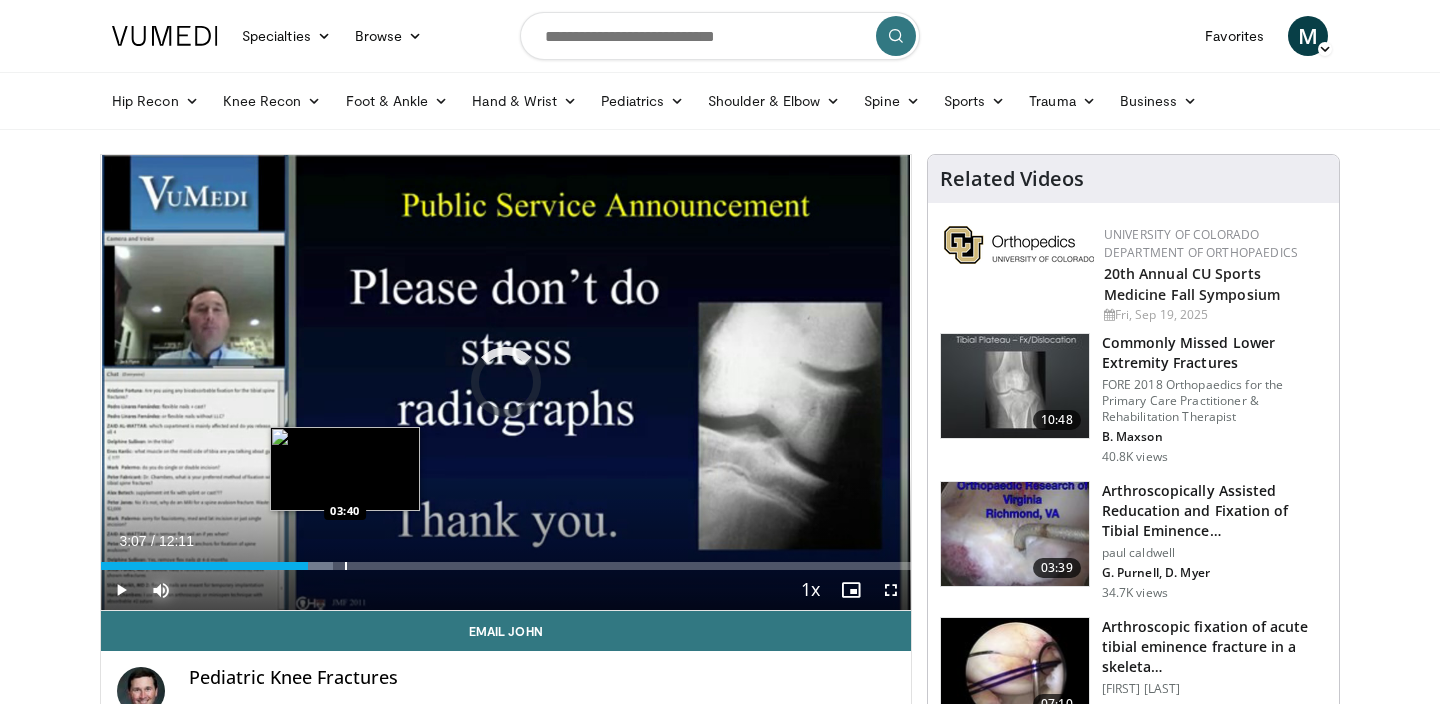click at bounding box center (346, 566) 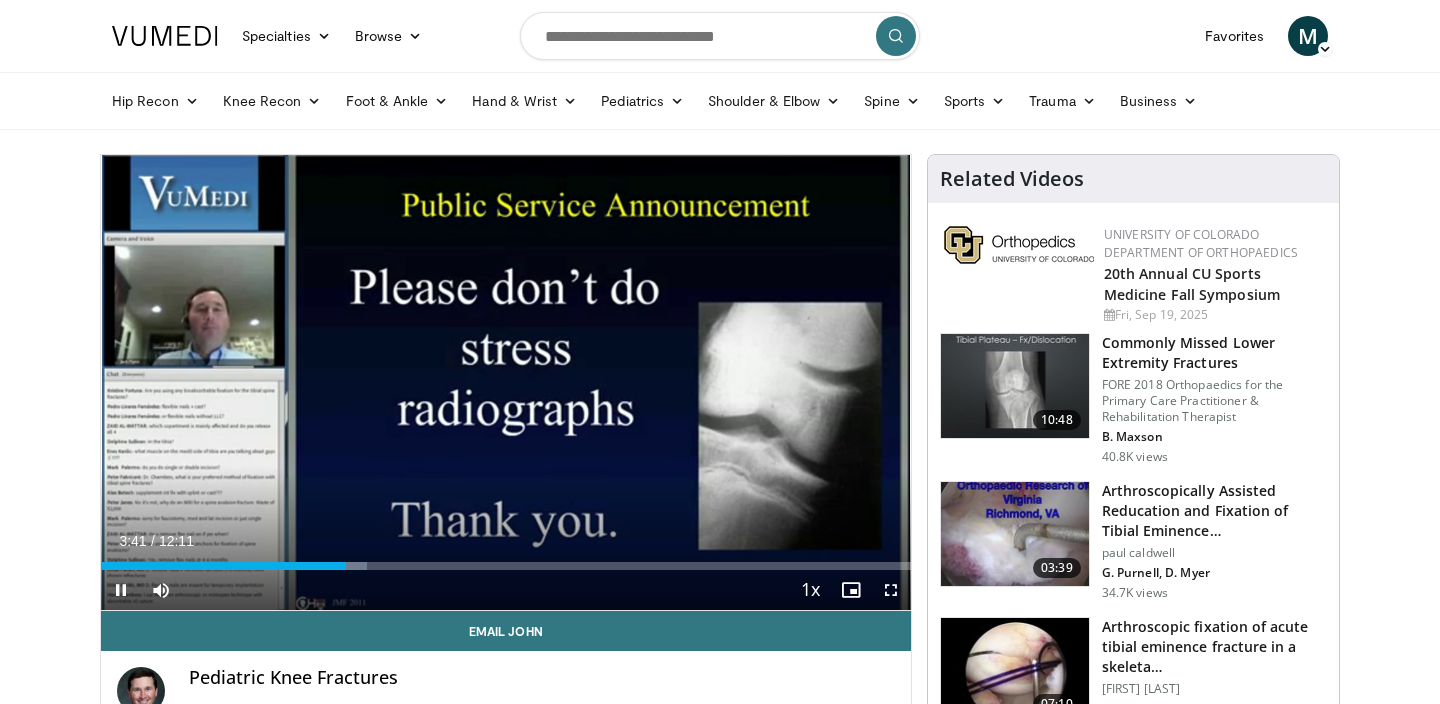 click on "Current Time  3:41 / Duration  12:11 Pause Skip Backward Skip Forward Mute 40% Loaded :  32.80% 03:41 04:17 Stream Type  LIVE Seek to live, currently behind live LIVE   1x Playback Rate 0.5x 0.75x 1x , selected 1.25x 1.5x 1.75x 2x Chapters Chapters Descriptions descriptions off , selected Captions captions settings , opens captions settings dialog captions off , selected Audio Track en (Main) , selected Fullscreen Enable picture-in-picture mode" at bounding box center [506, 590] 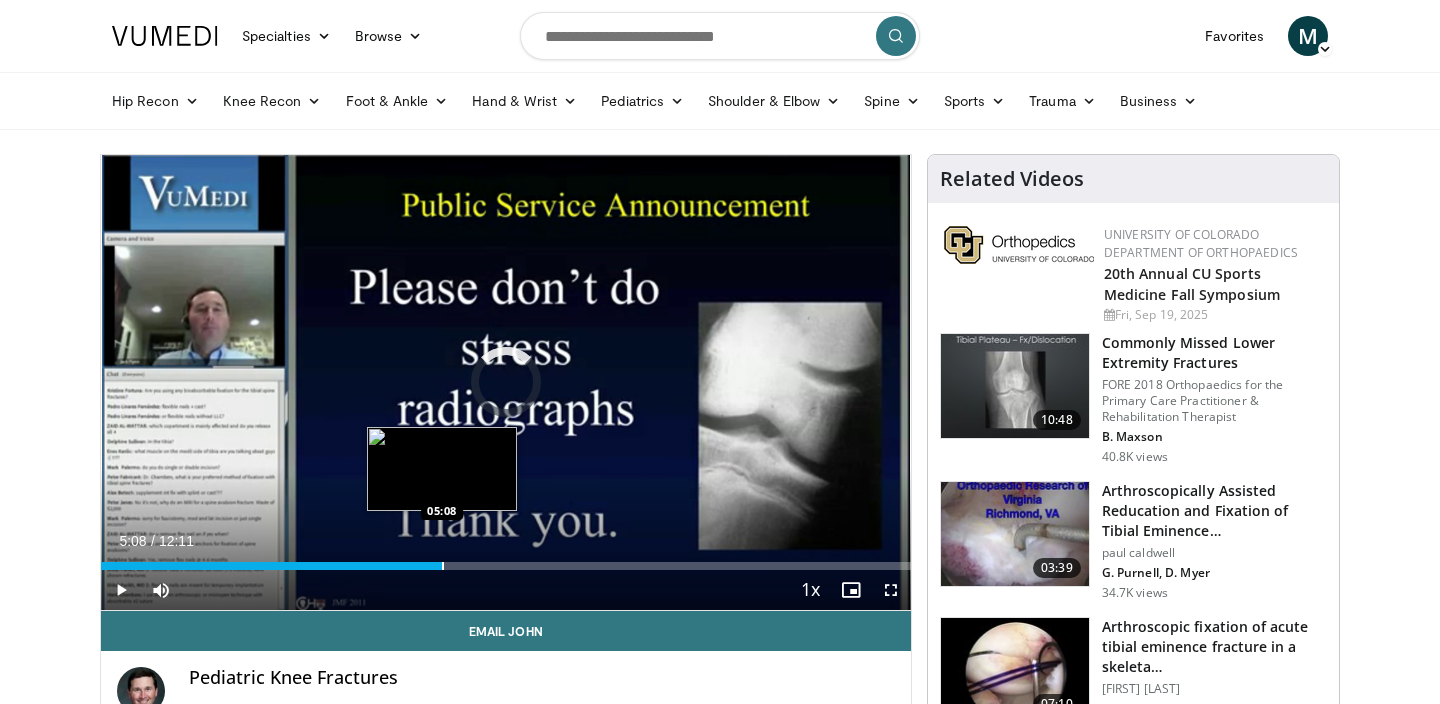 click on "Loaded :  34.17% 05:08 05:08" at bounding box center [506, 560] 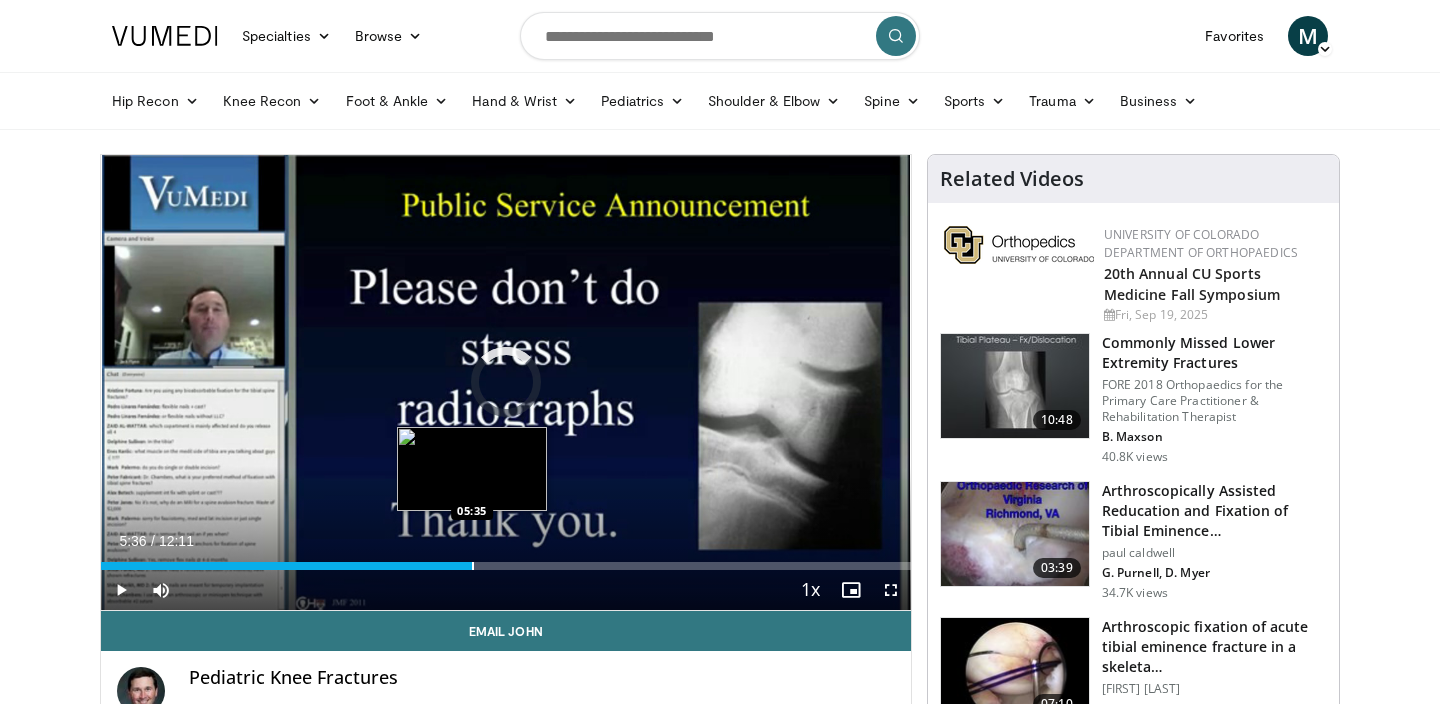 click at bounding box center (473, 566) 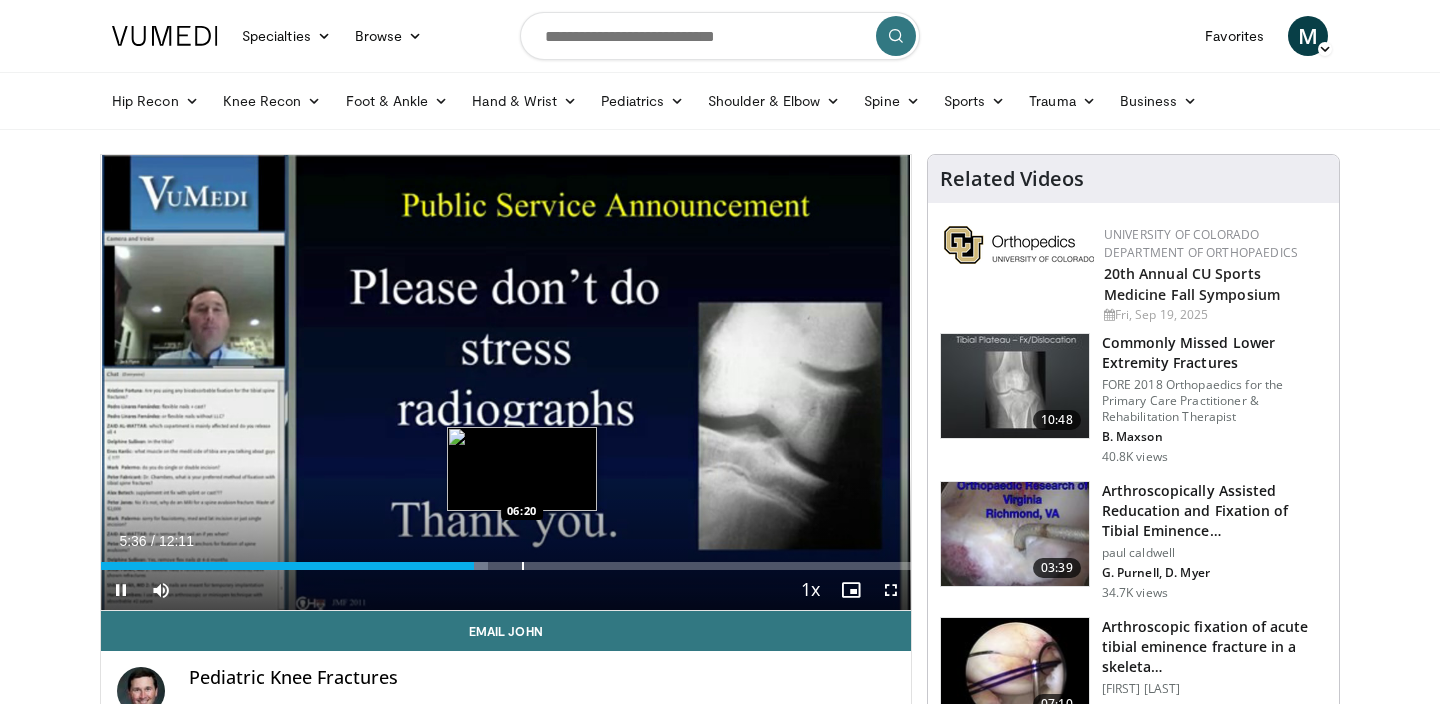 click at bounding box center [523, 566] 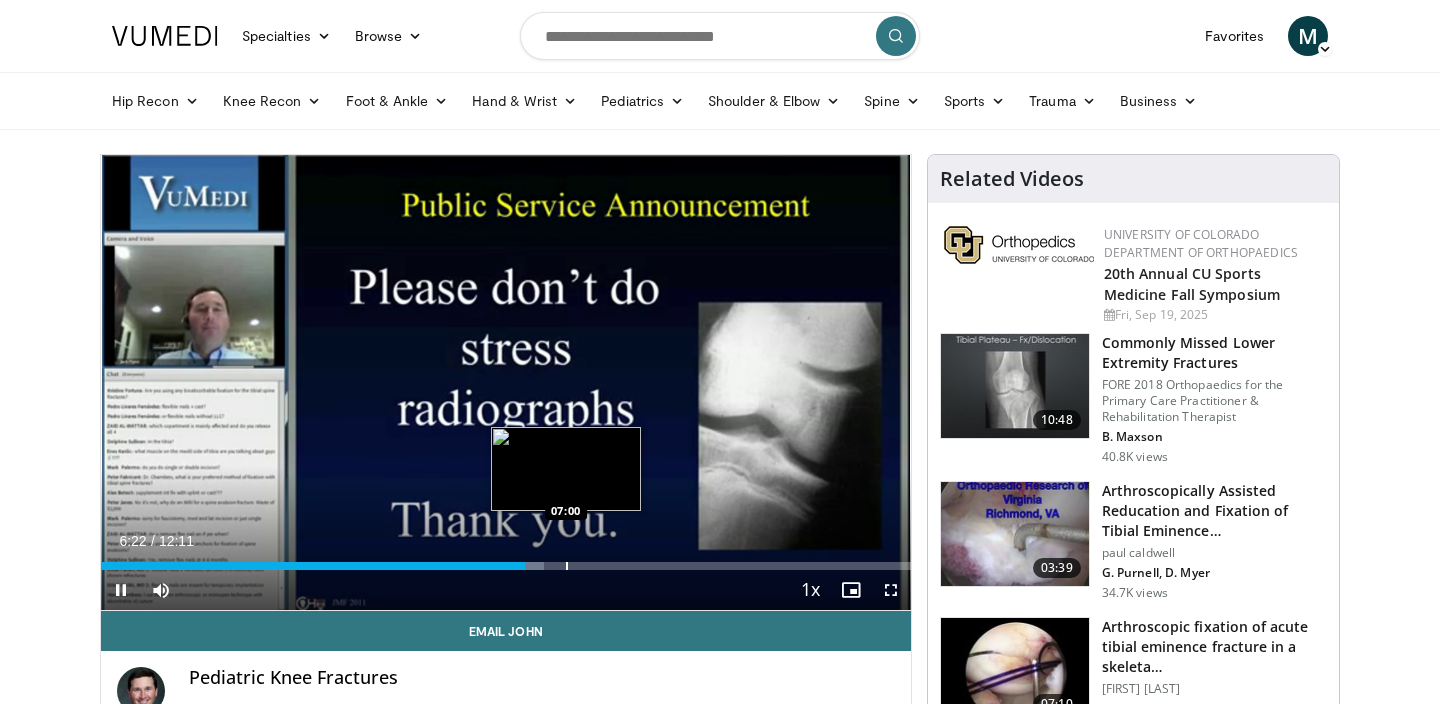 click at bounding box center [567, 566] 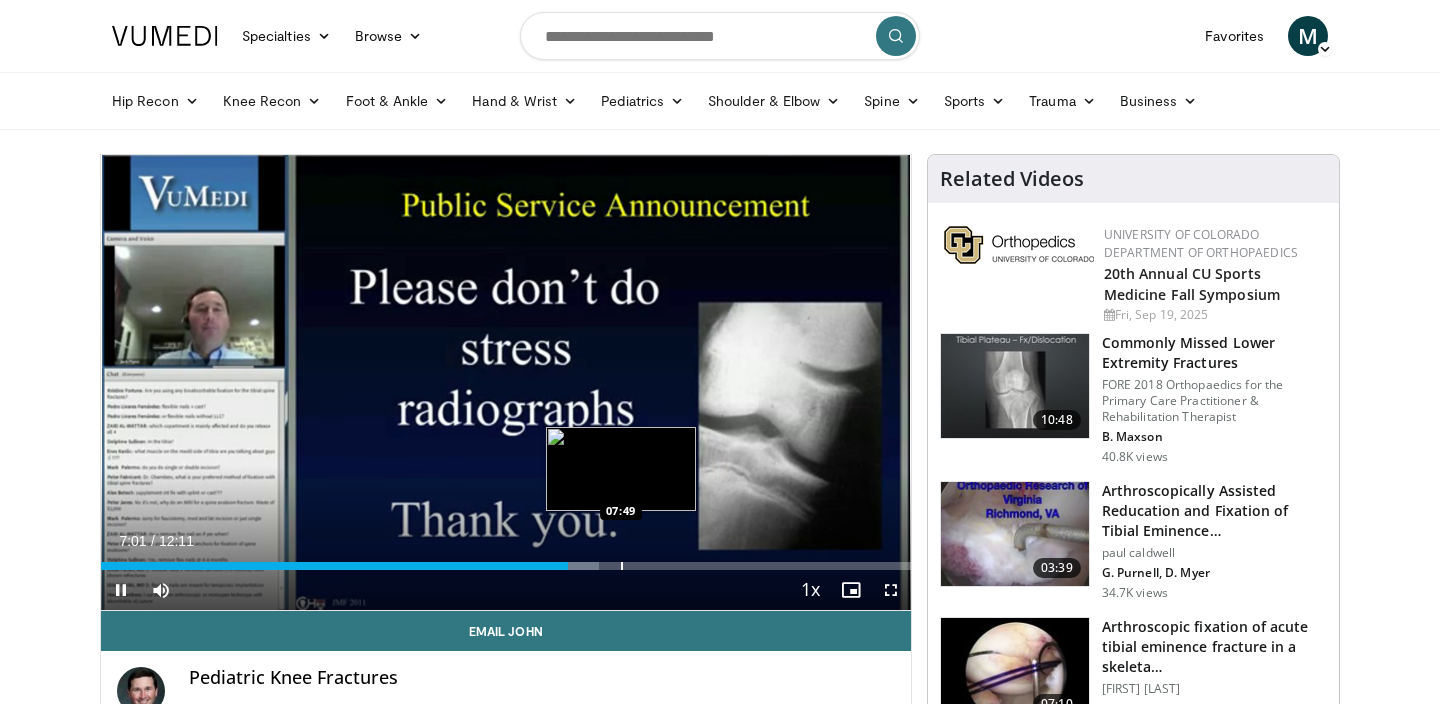 click at bounding box center [622, 566] 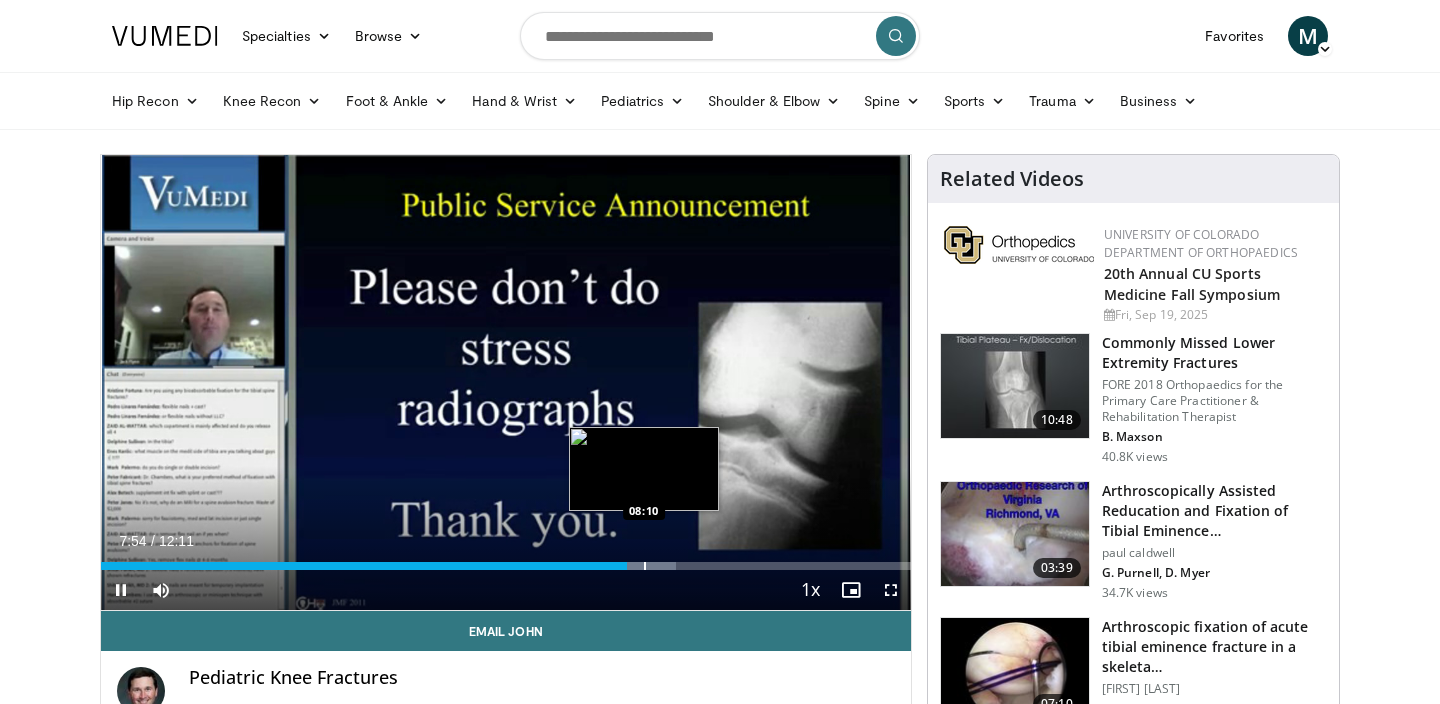 click at bounding box center (645, 566) 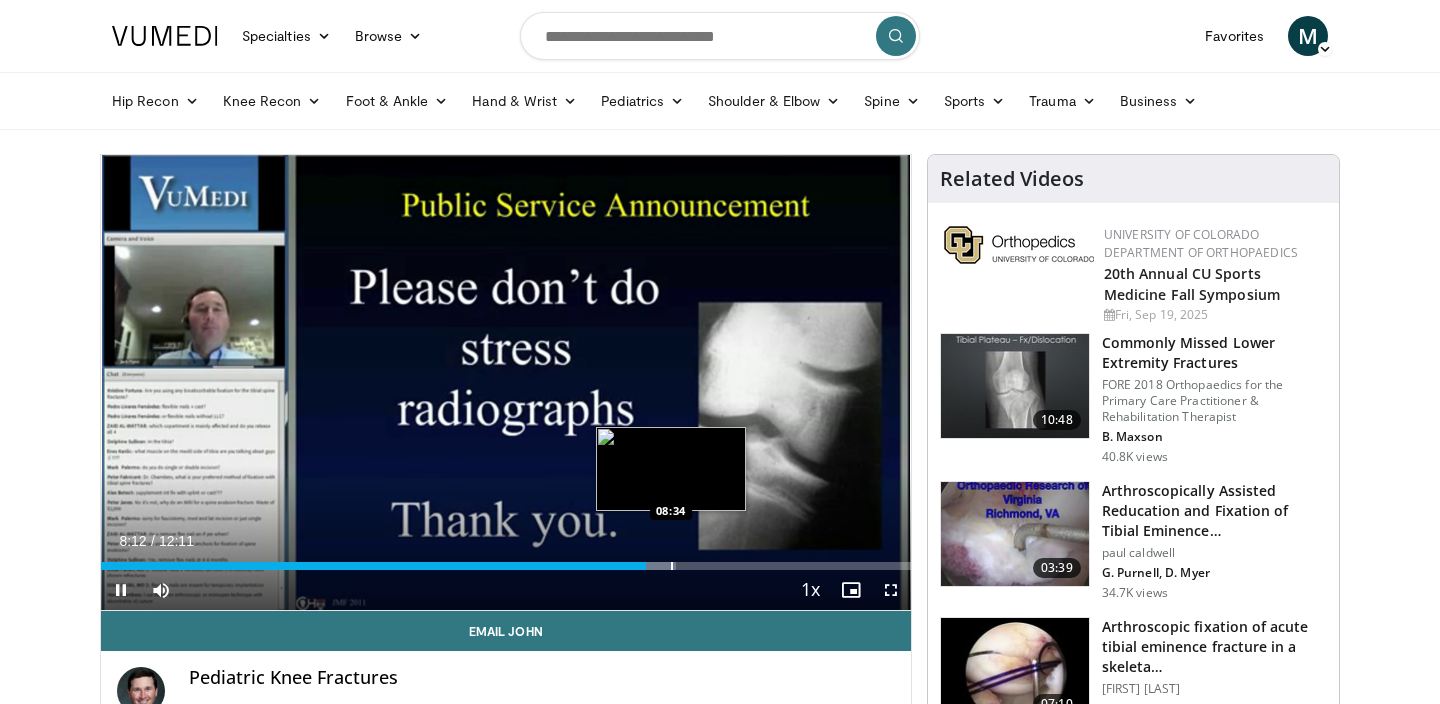 click at bounding box center (672, 566) 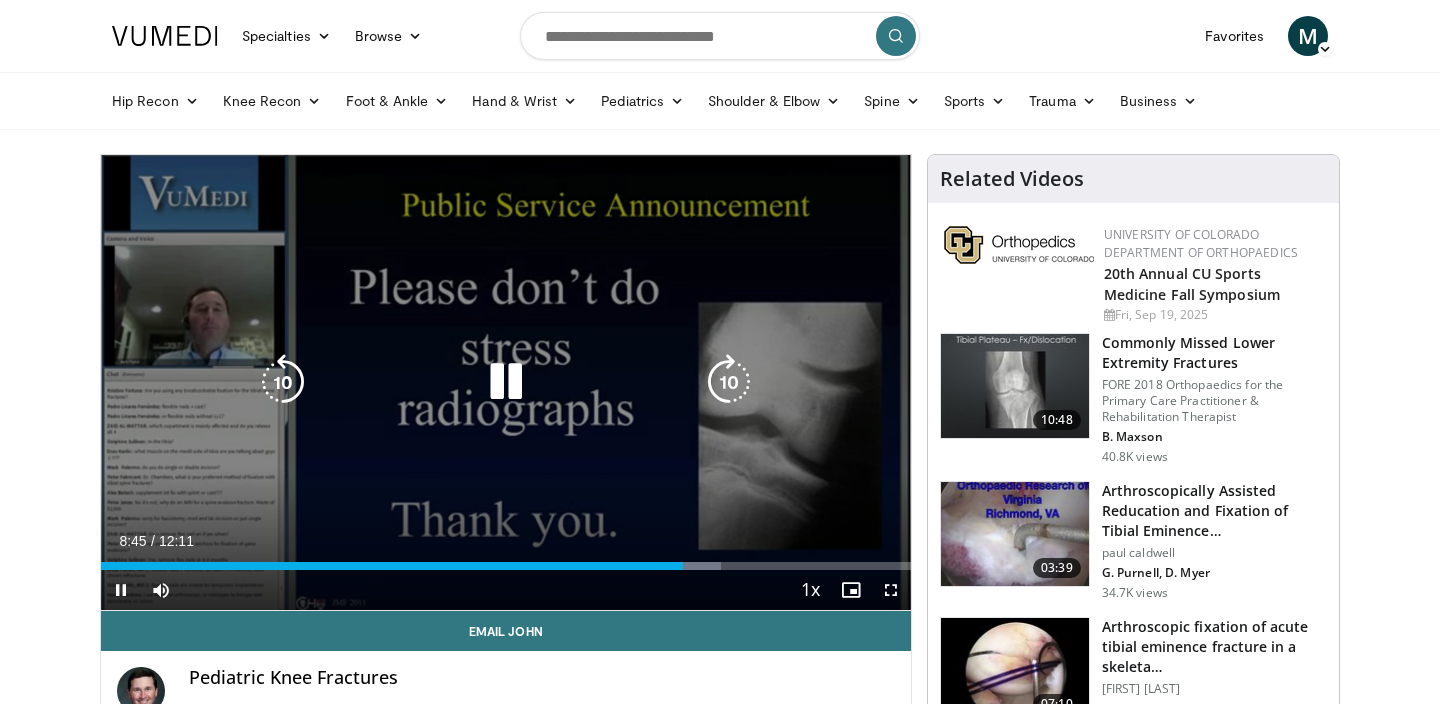 click at bounding box center (729, 382) 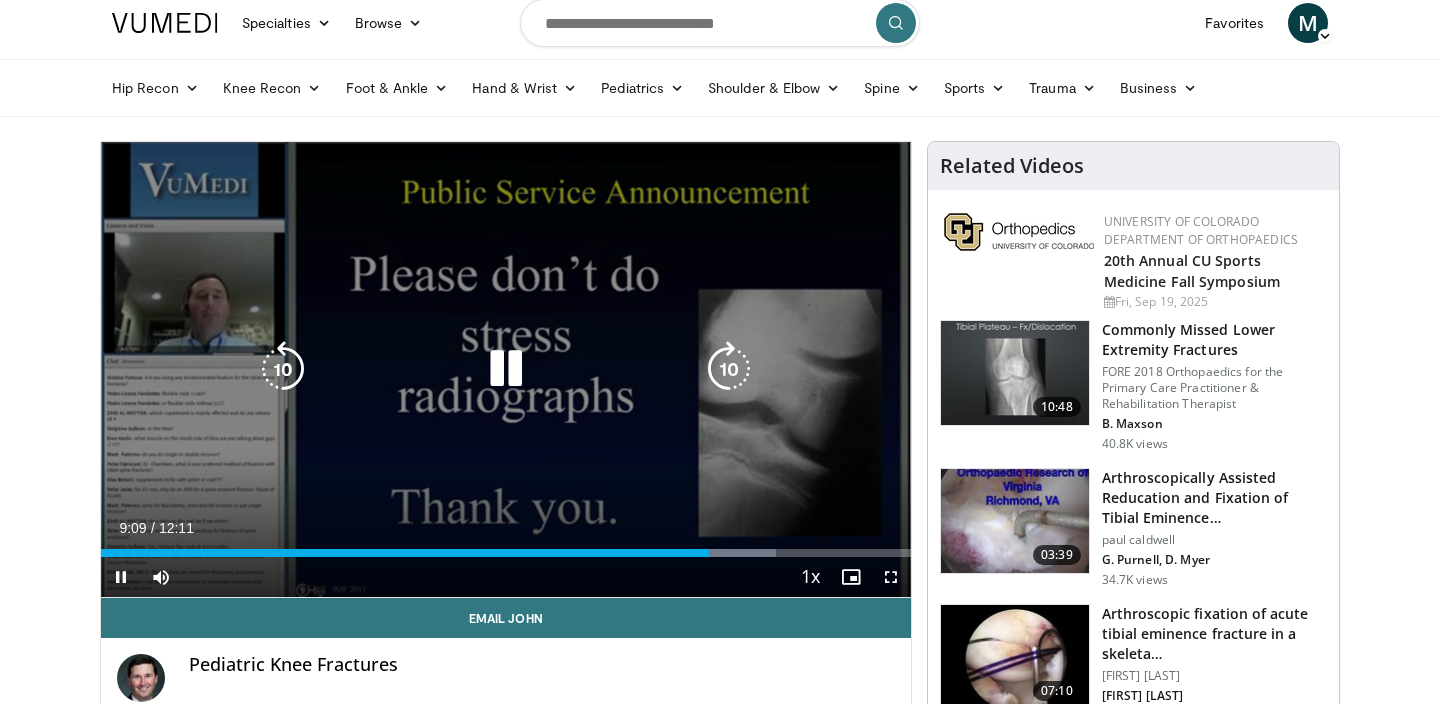 scroll, scrollTop: 0, scrollLeft: 0, axis: both 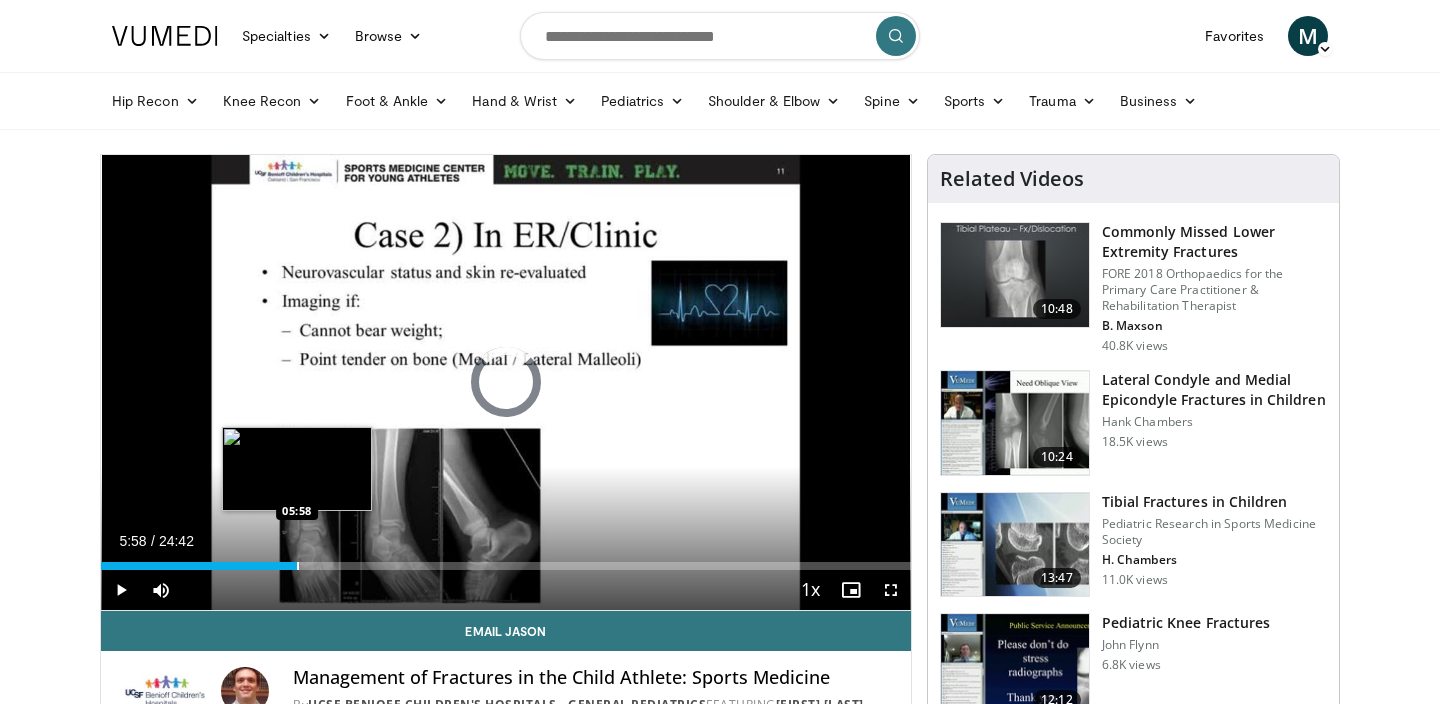 click at bounding box center (298, 566) 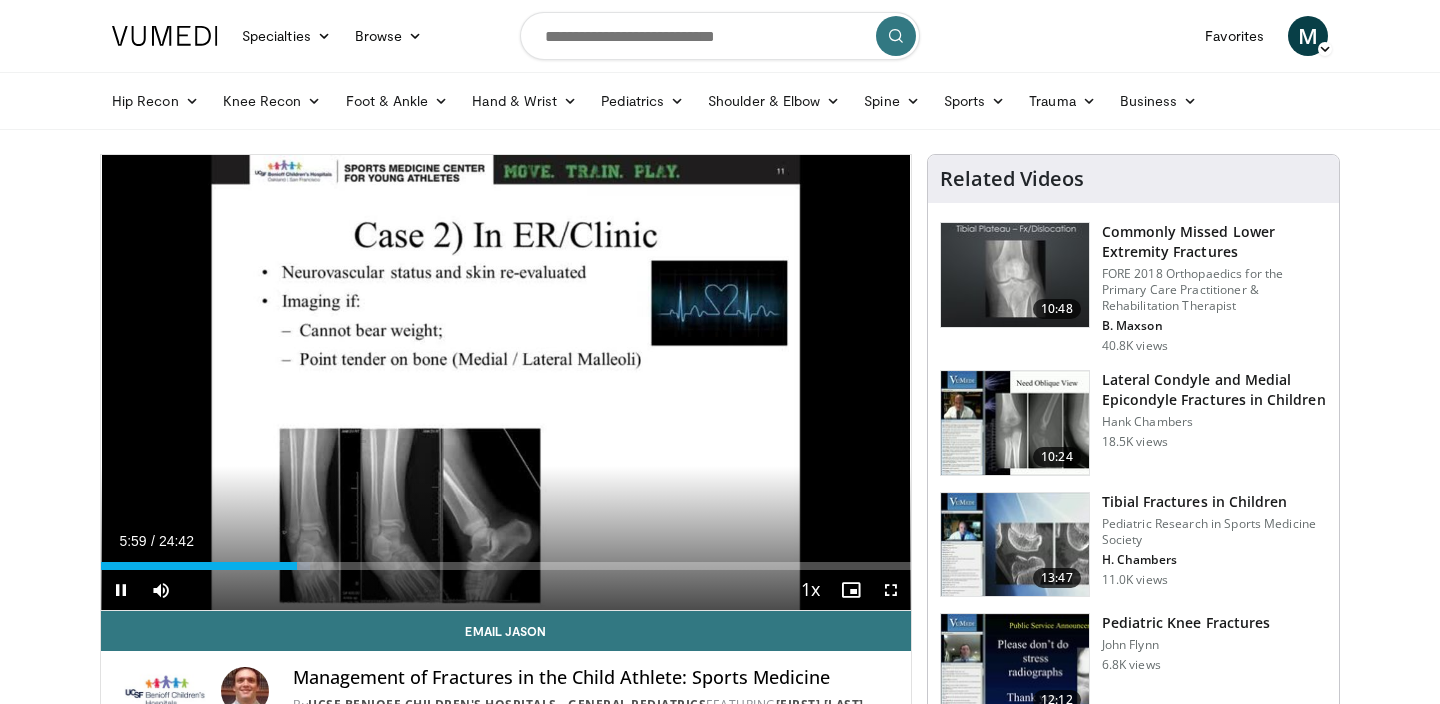 click on "Current Time  5:59 / Duration  24:42 Pause Skip Backward Skip Forward Mute Loaded :  25.77% 05:59 07:53 Stream Type  LIVE Seek to live, currently behind live LIVE   1x Playback Rate 0.5x 0.75x 1x , selected 1.25x 1.5x 1.75x 2x Chapters Chapters Descriptions descriptions off , selected Captions captions settings , opens captions settings dialog captions off , selected Audio Track en (Main) , selected Fullscreen Enable picture-in-picture mode" at bounding box center [506, 590] 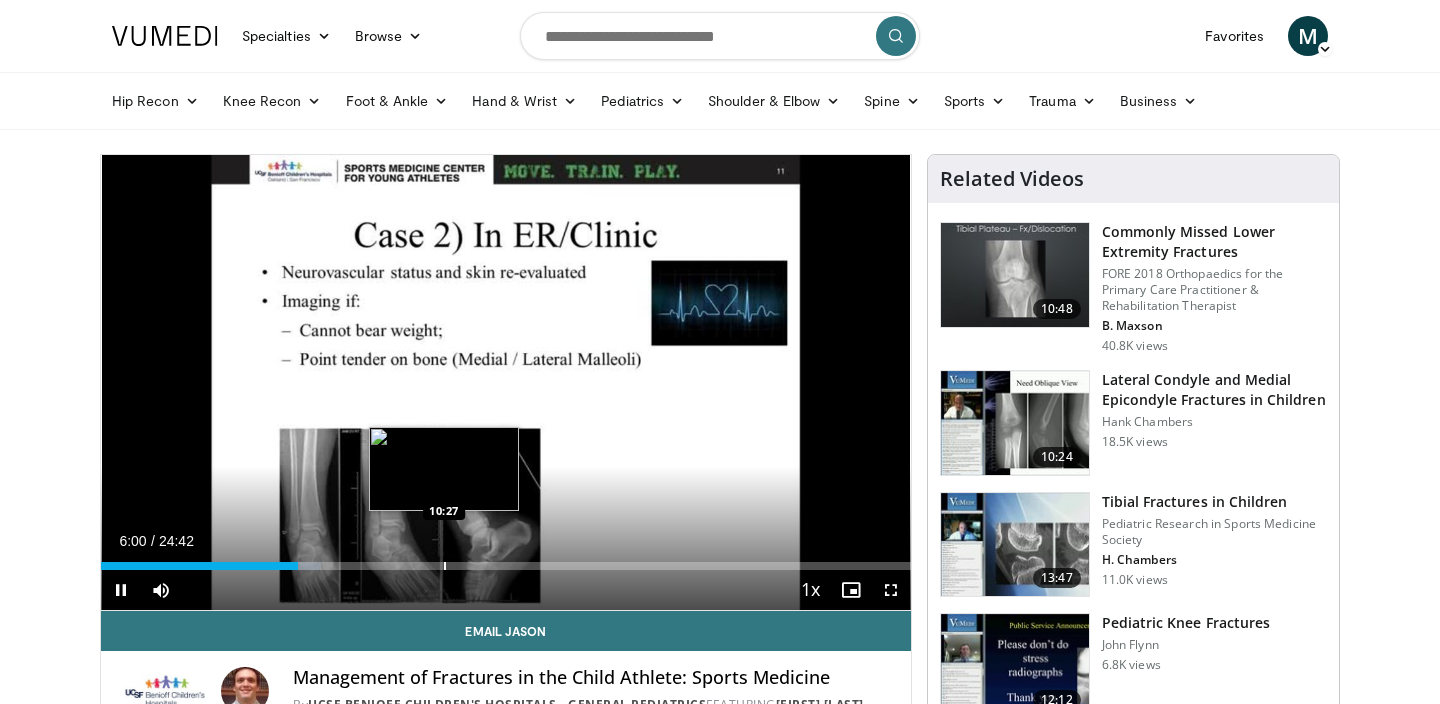 click on "Loaded :  27.13% 06:00 10:27" at bounding box center (506, 560) 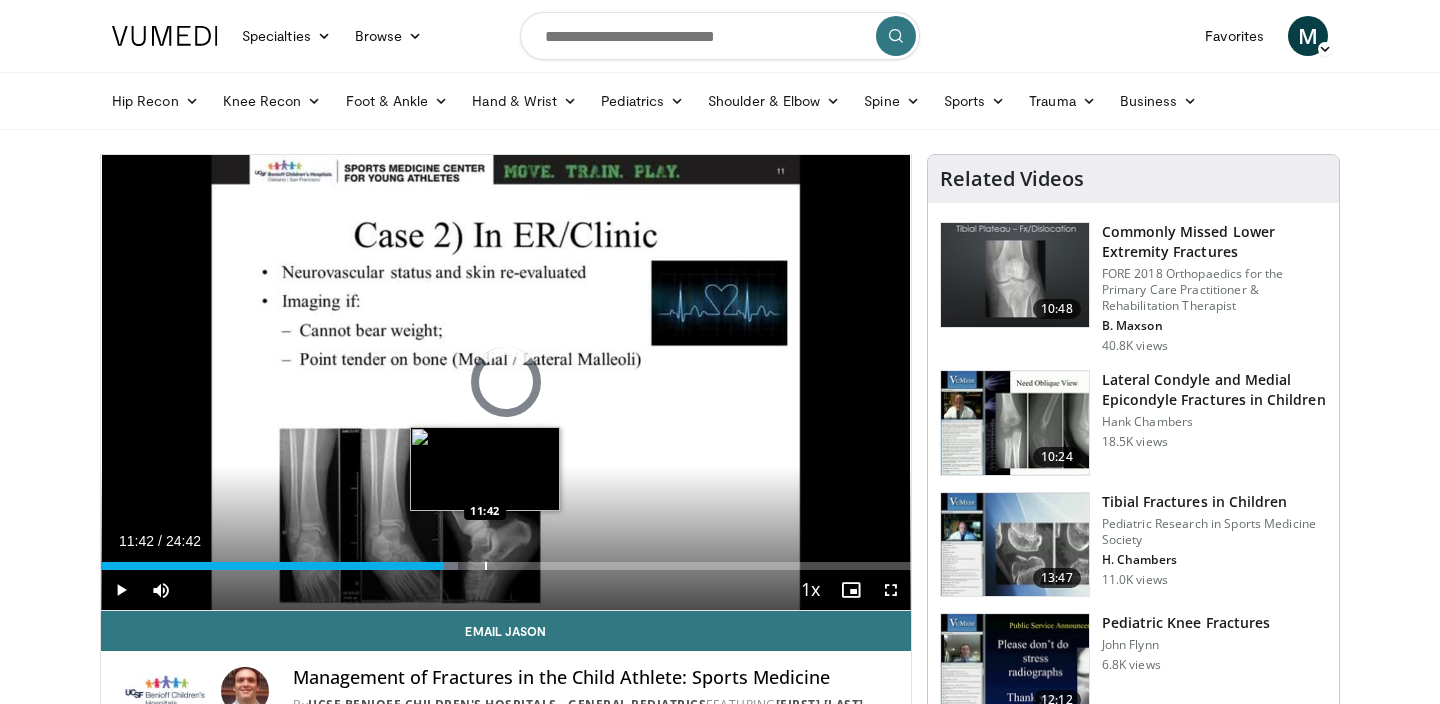 click at bounding box center [486, 566] 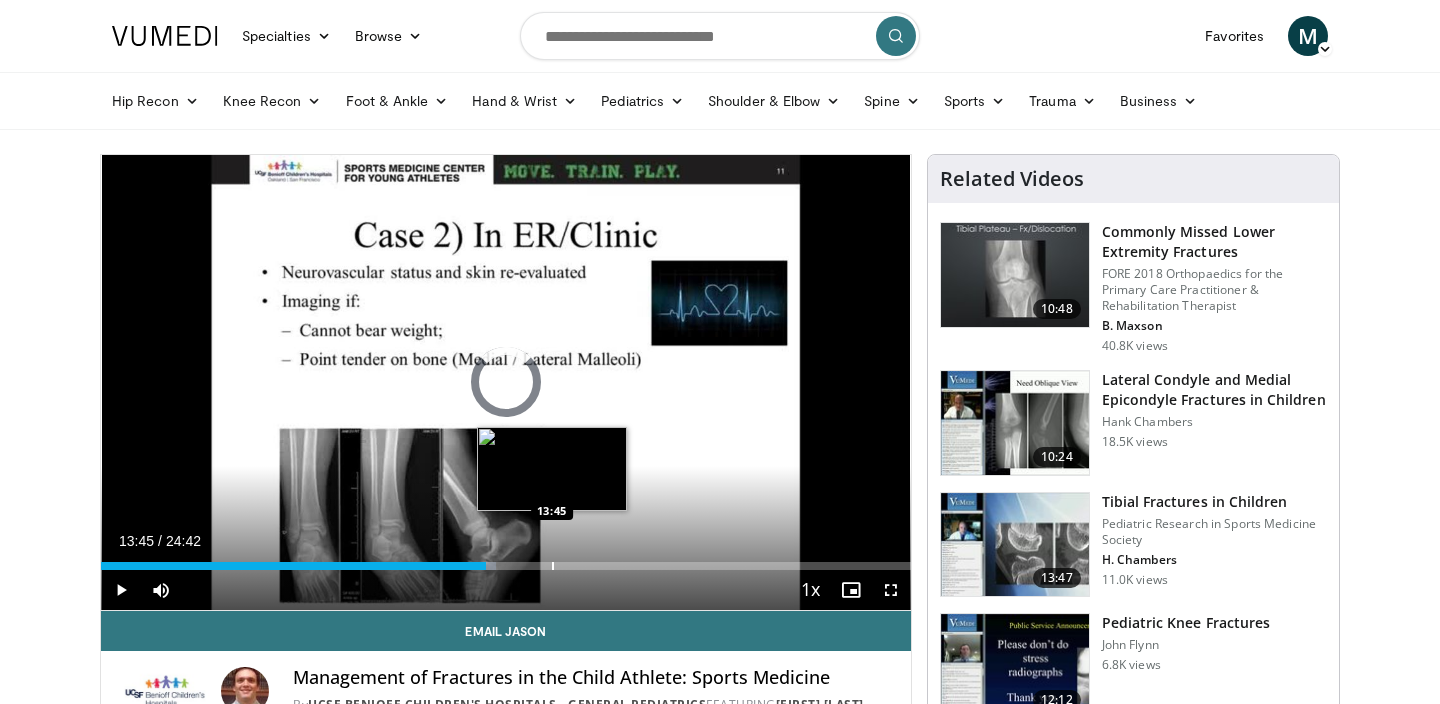 click at bounding box center (553, 566) 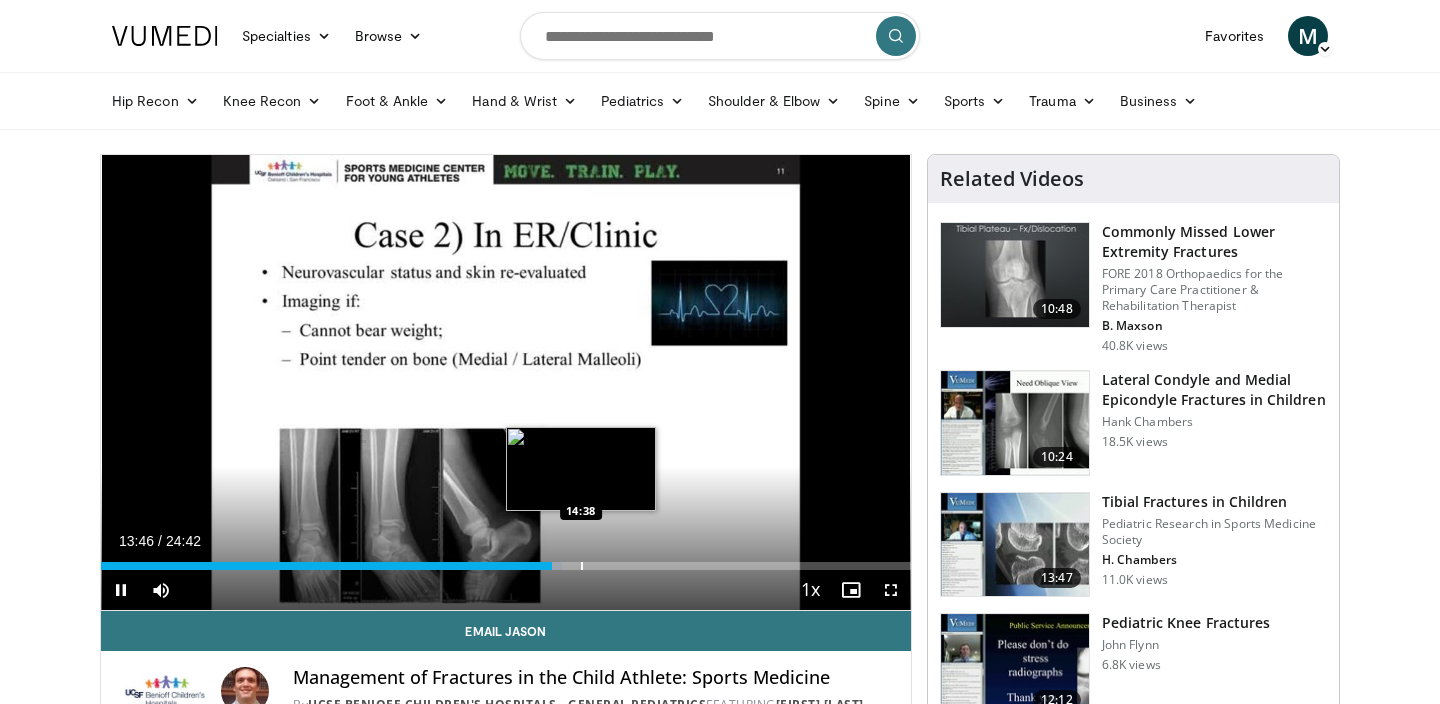click at bounding box center [582, 566] 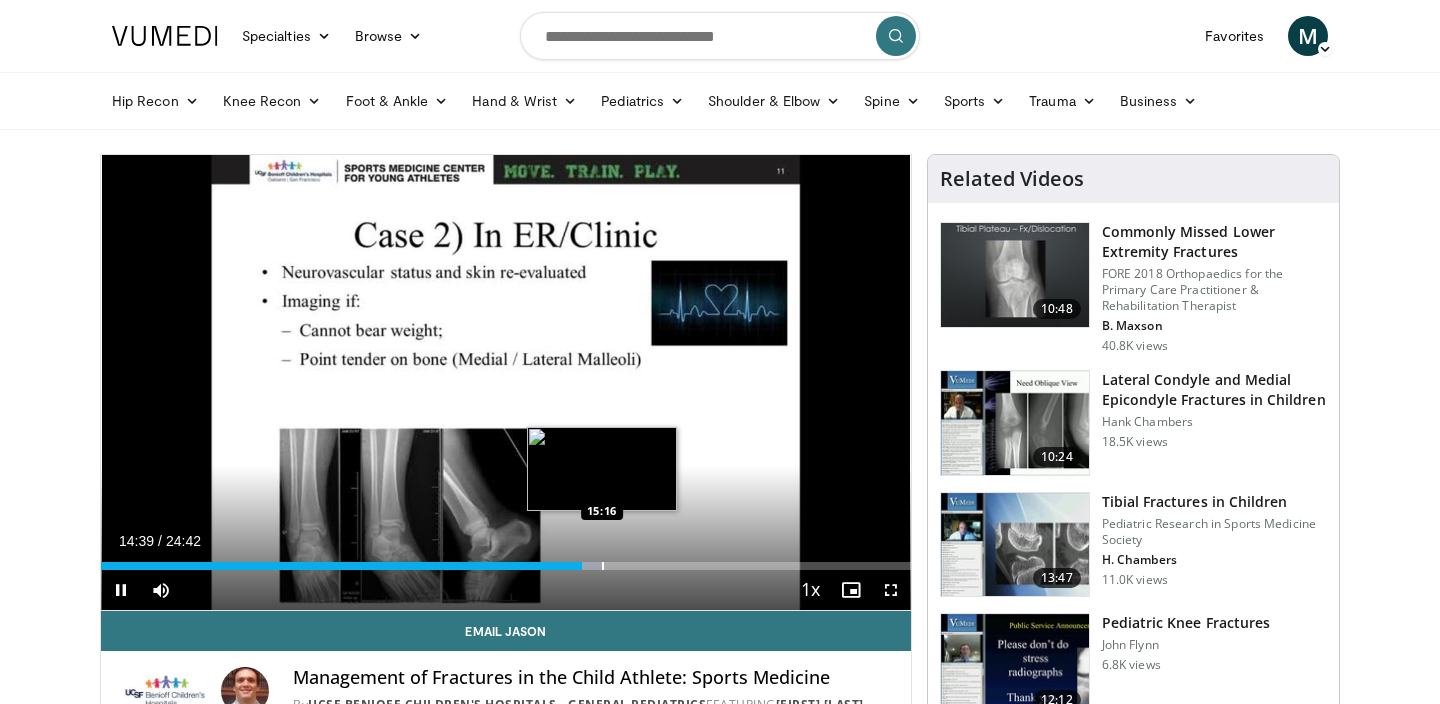 click at bounding box center [603, 566] 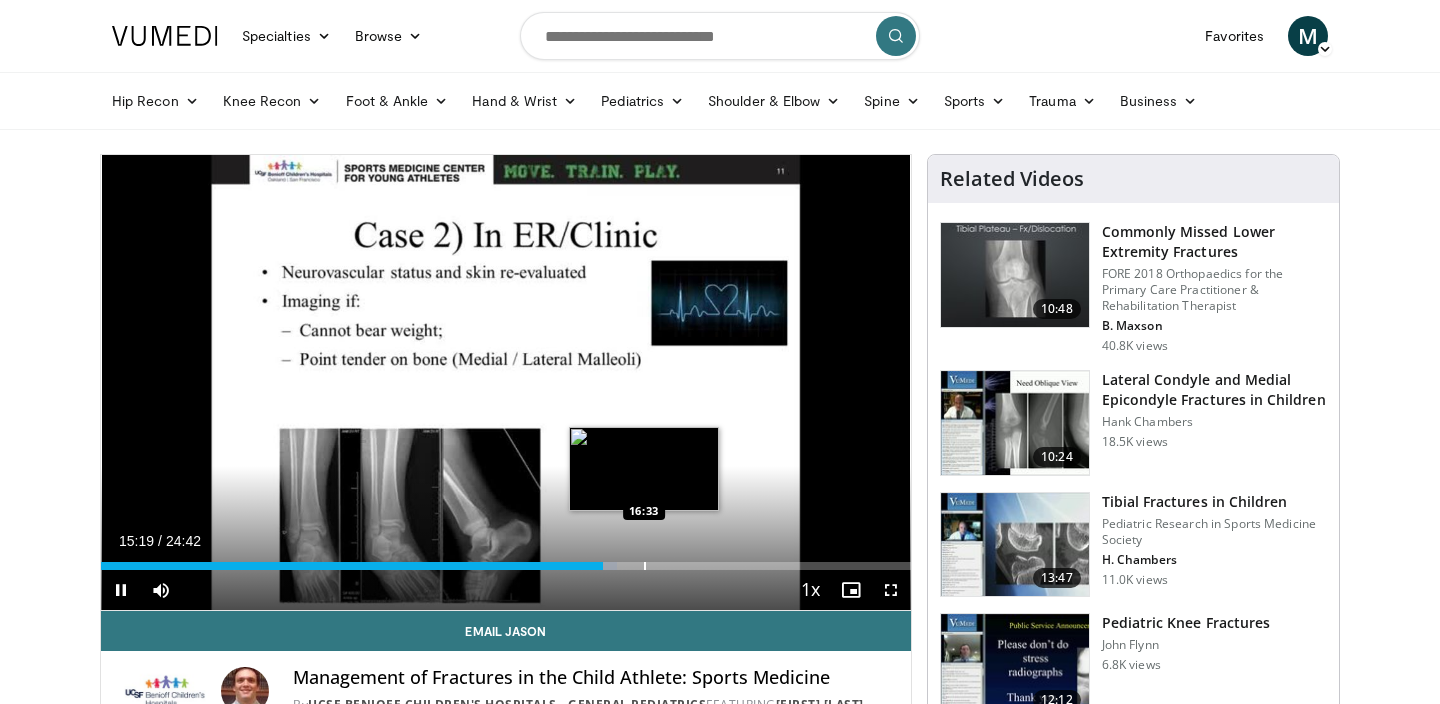 click at bounding box center (645, 566) 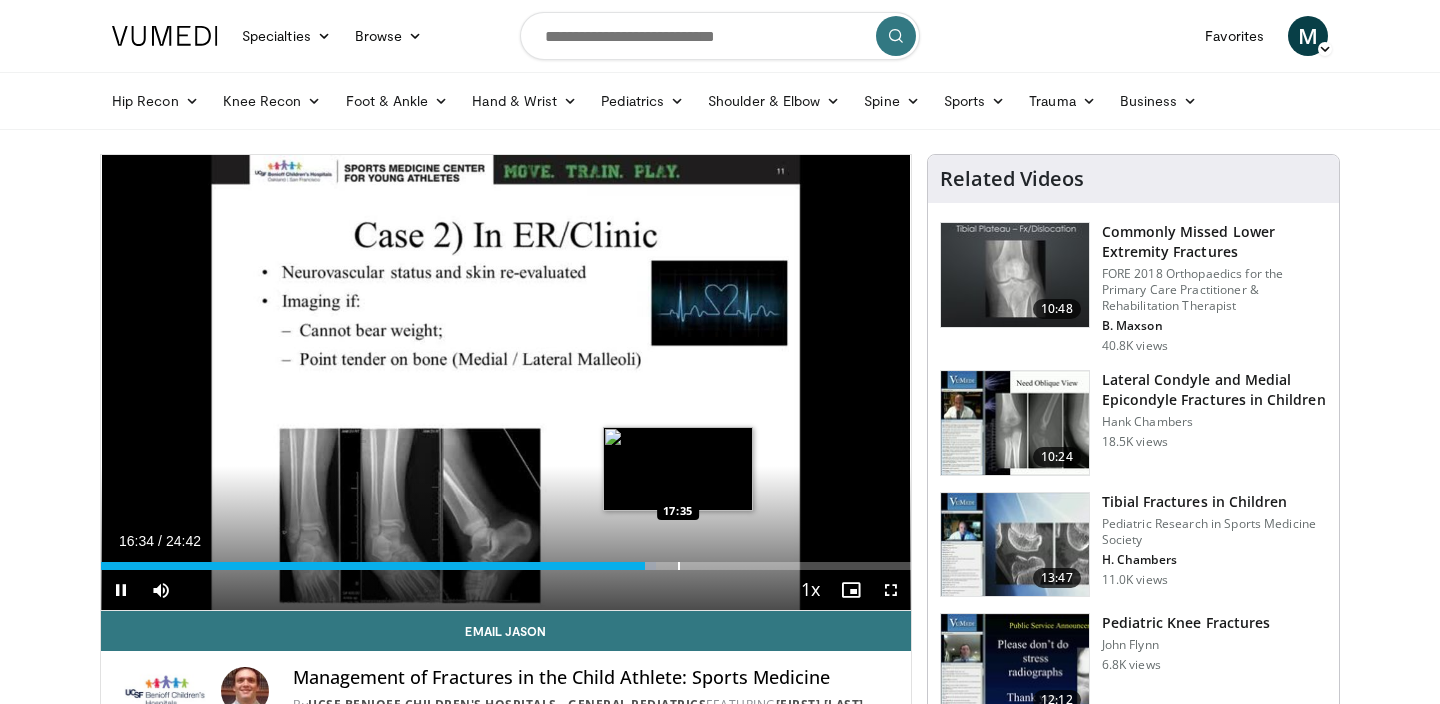 click at bounding box center (679, 566) 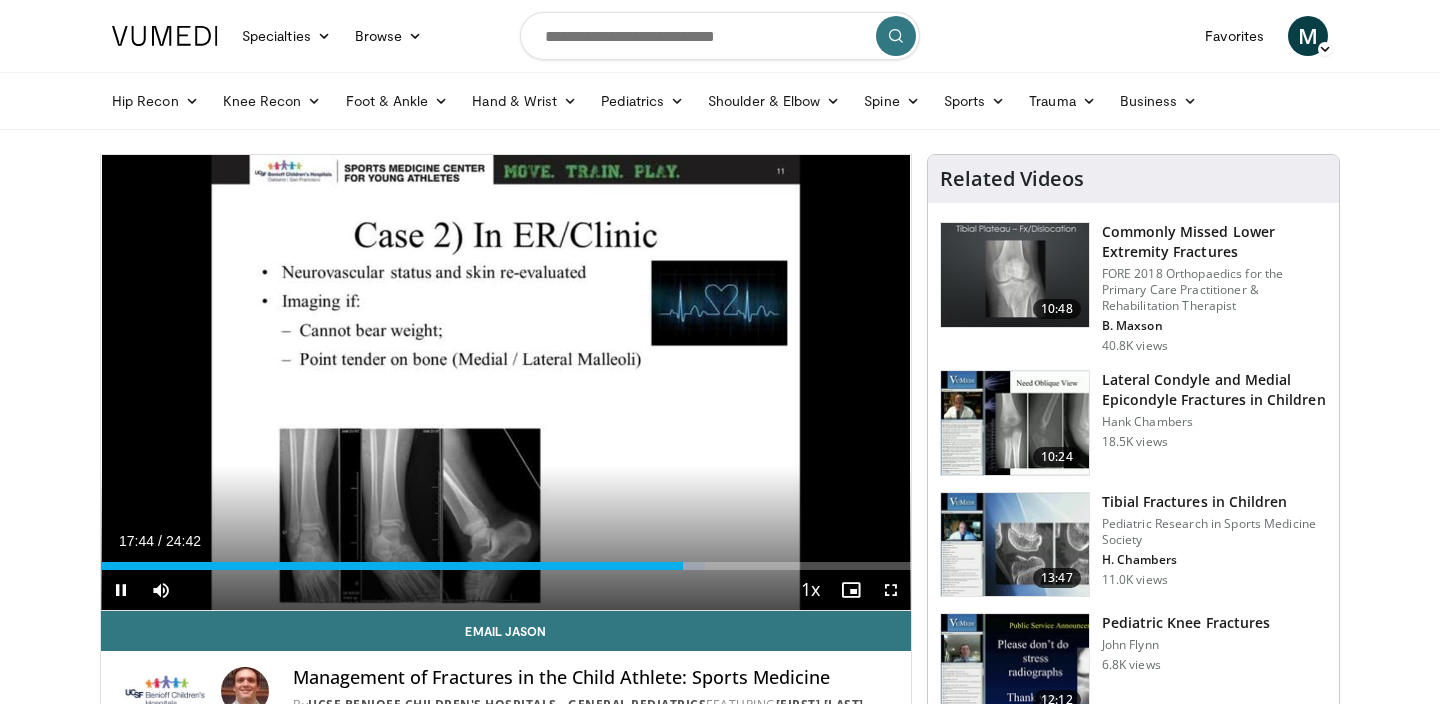 click on "Current Time  17:44 / Duration  24:42 Pause Skip Backward Skip Forward Mute Loaded :  74.59% 17:44 13:30 Stream Type  LIVE Seek to live, currently behind live LIVE   1x Playback Rate 0.5x 0.75x 1x , selected 1.25x 1.5x 1.75x 2x Chapters Chapters Descriptions descriptions off , selected Captions captions settings , opens captions settings dialog captions off , selected Audio Track en (Main) , selected Fullscreen Enable picture-in-picture mode" at bounding box center [506, 590] 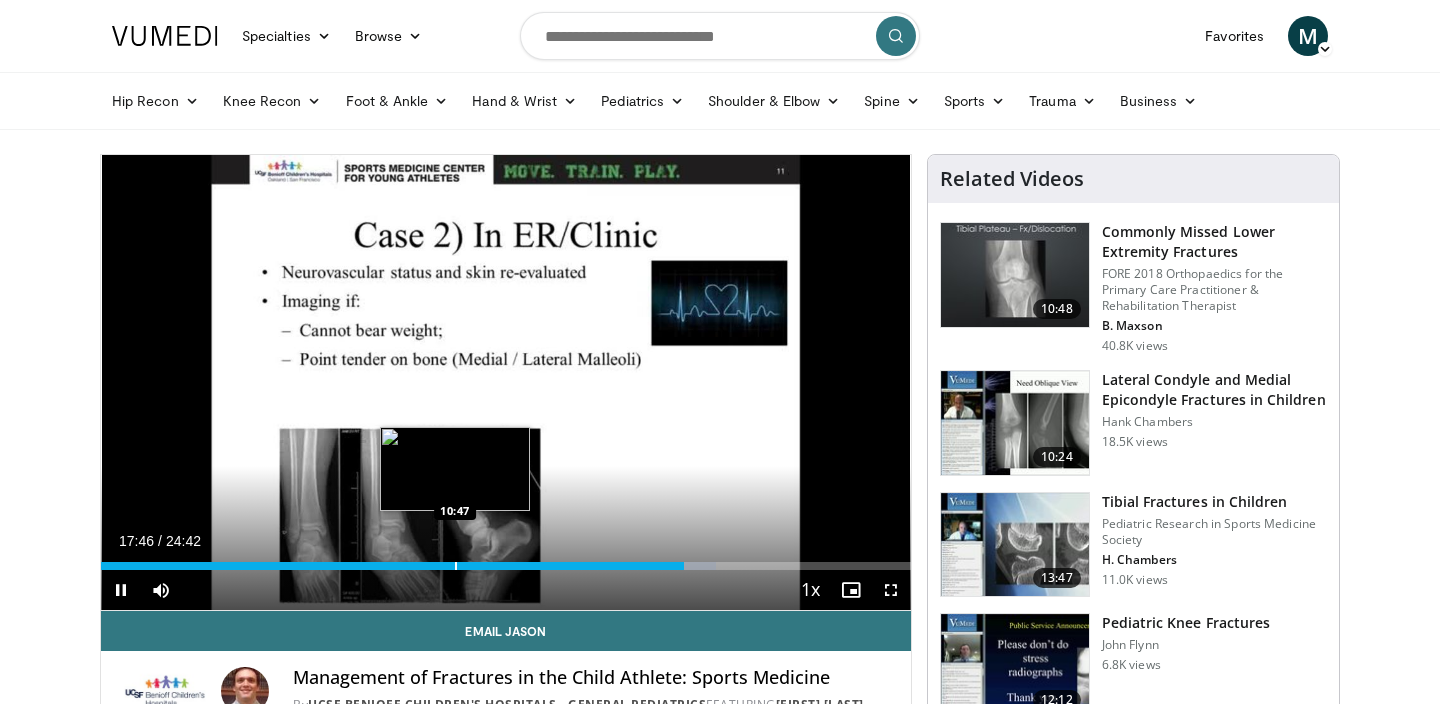 click at bounding box center (456, 566) 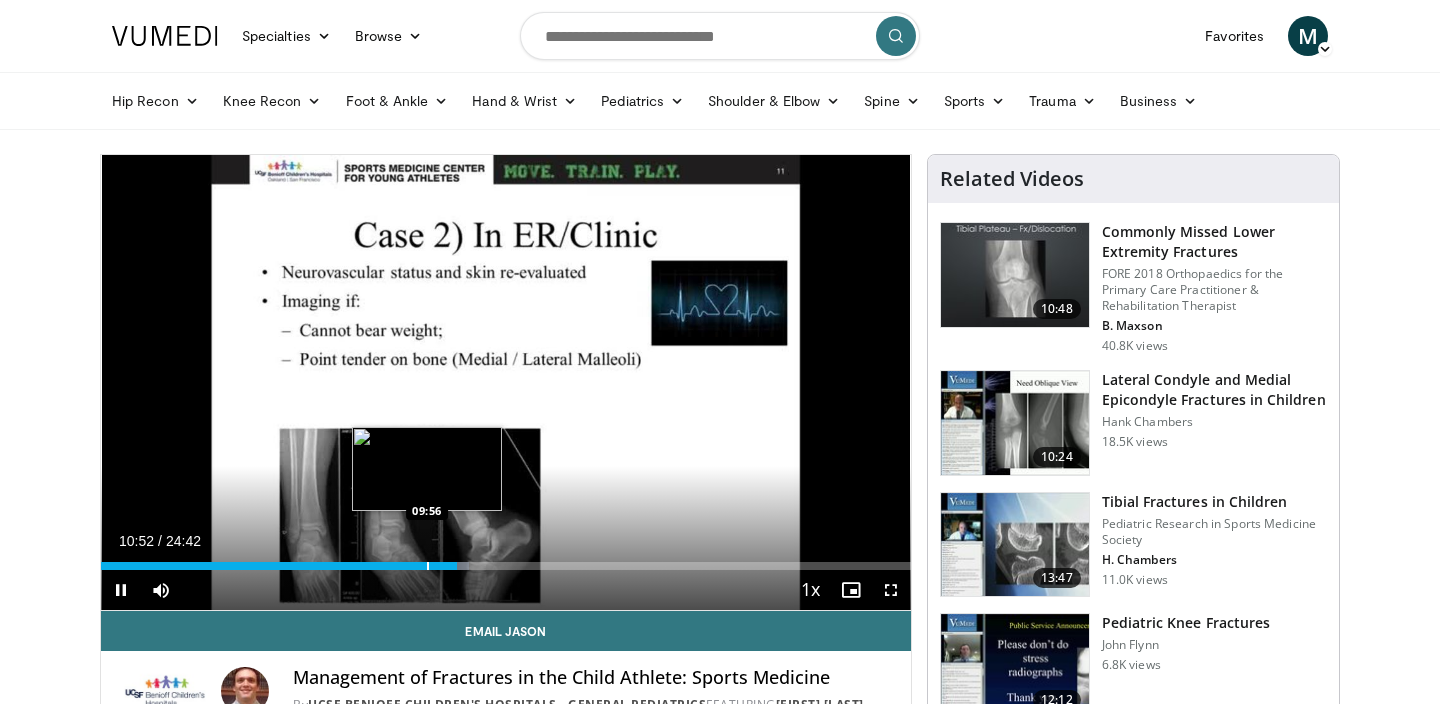 click at bounding box center [428, 566] 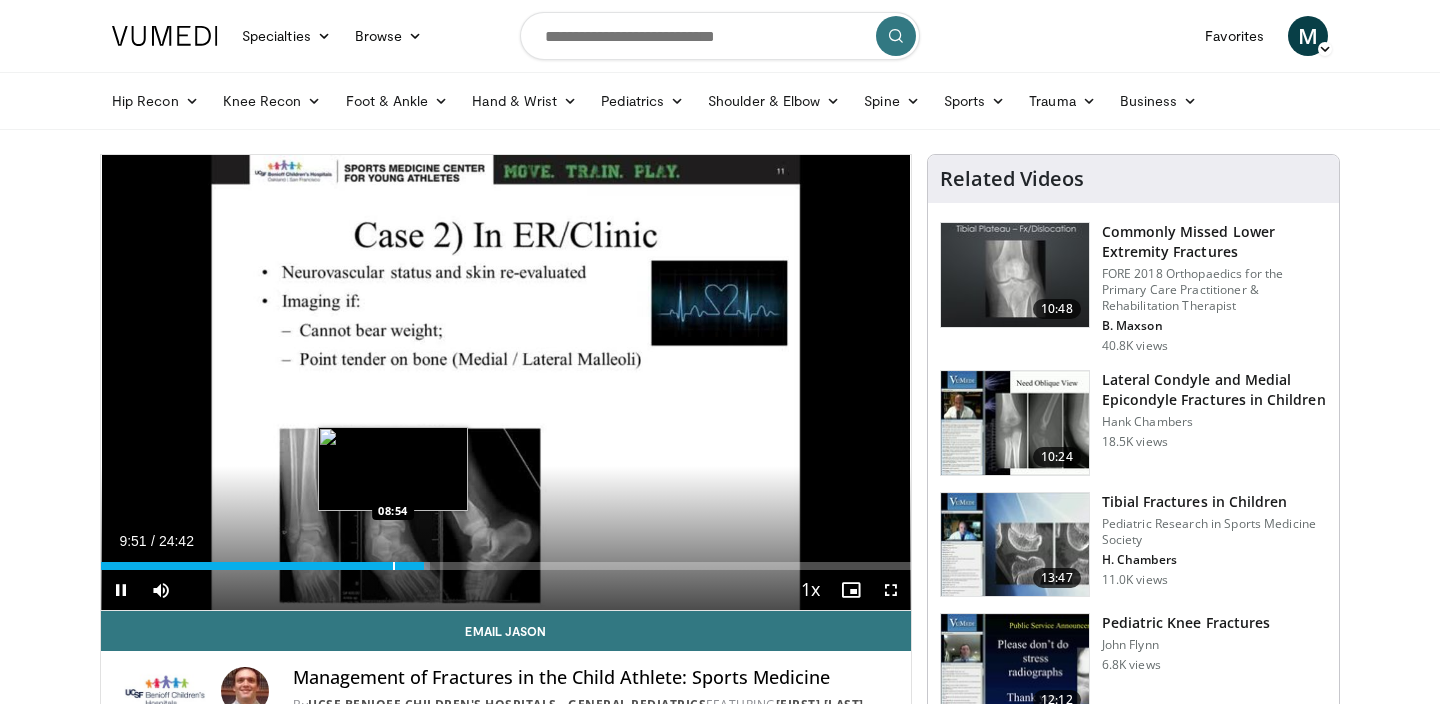 click at bounding box center (394, 566) 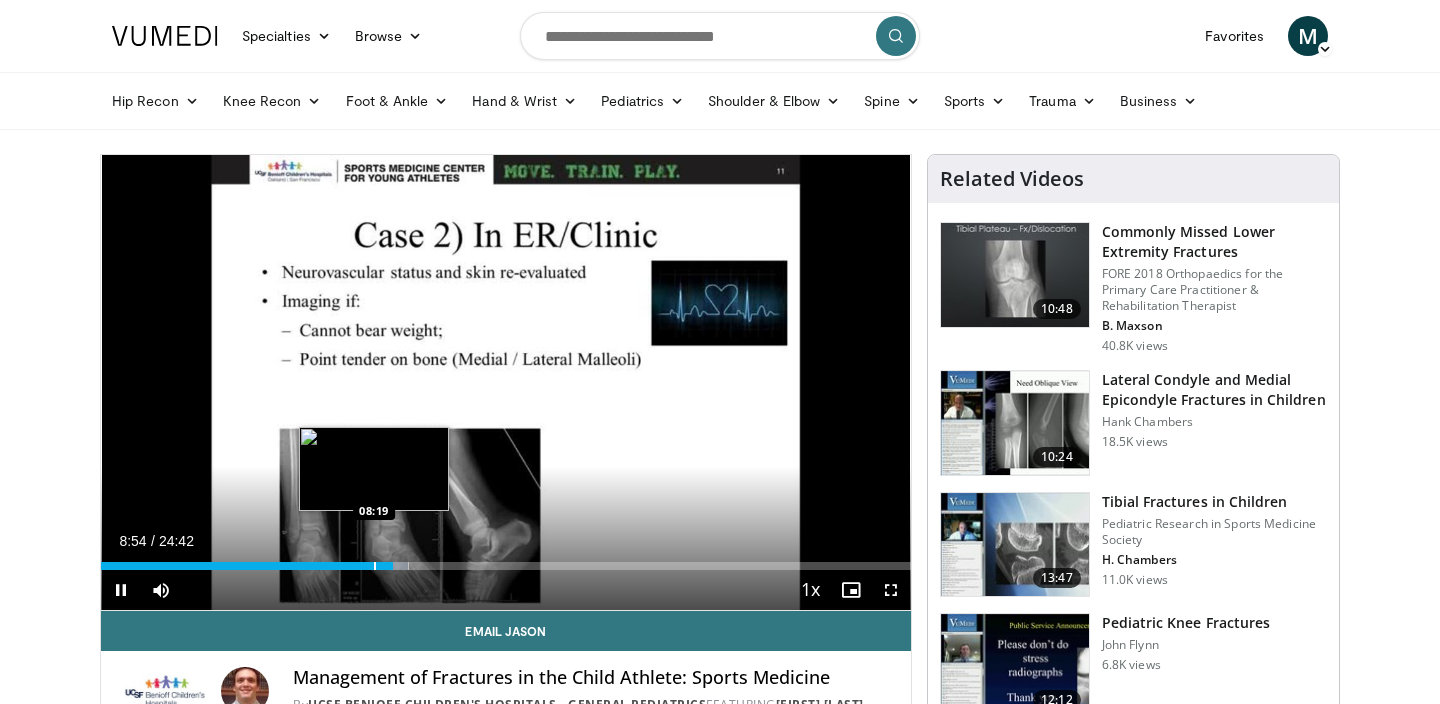 click at bounding box center [375, 566] 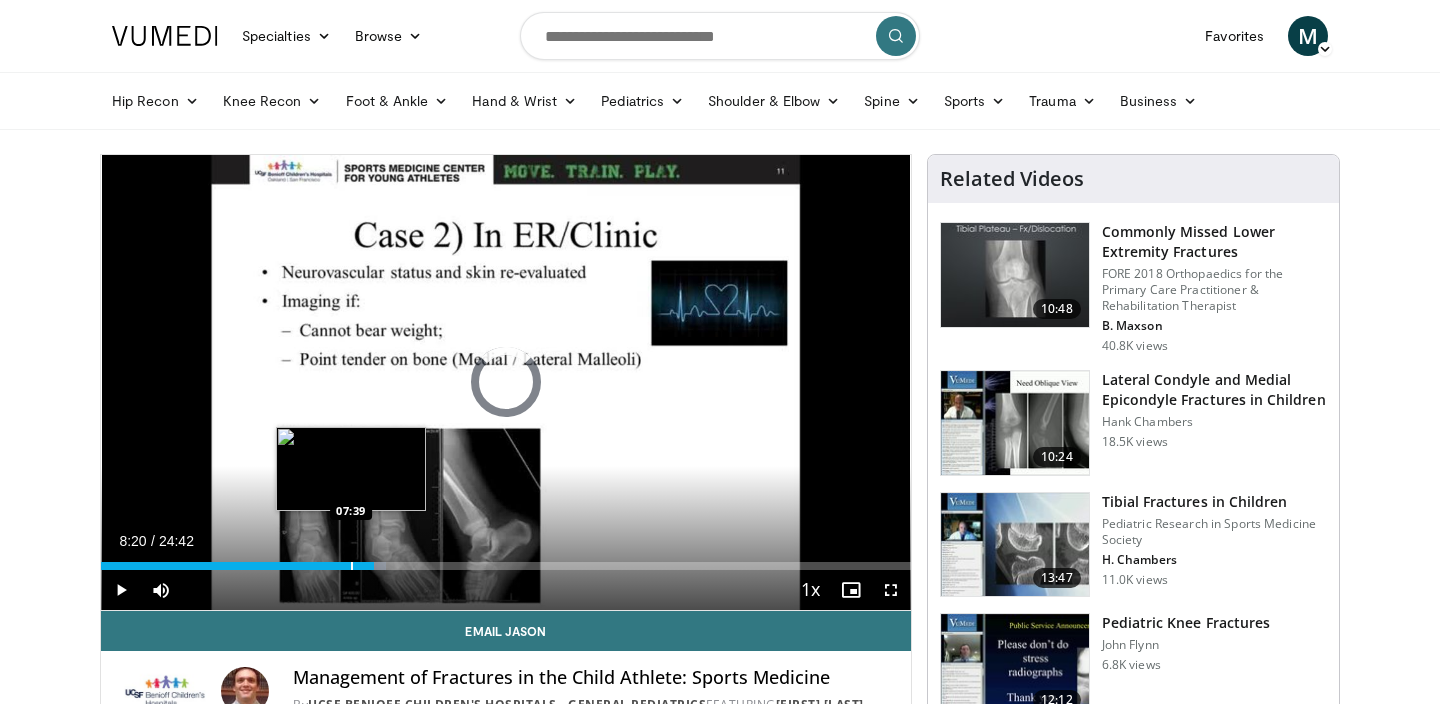 click at bounding box center (352, 566) 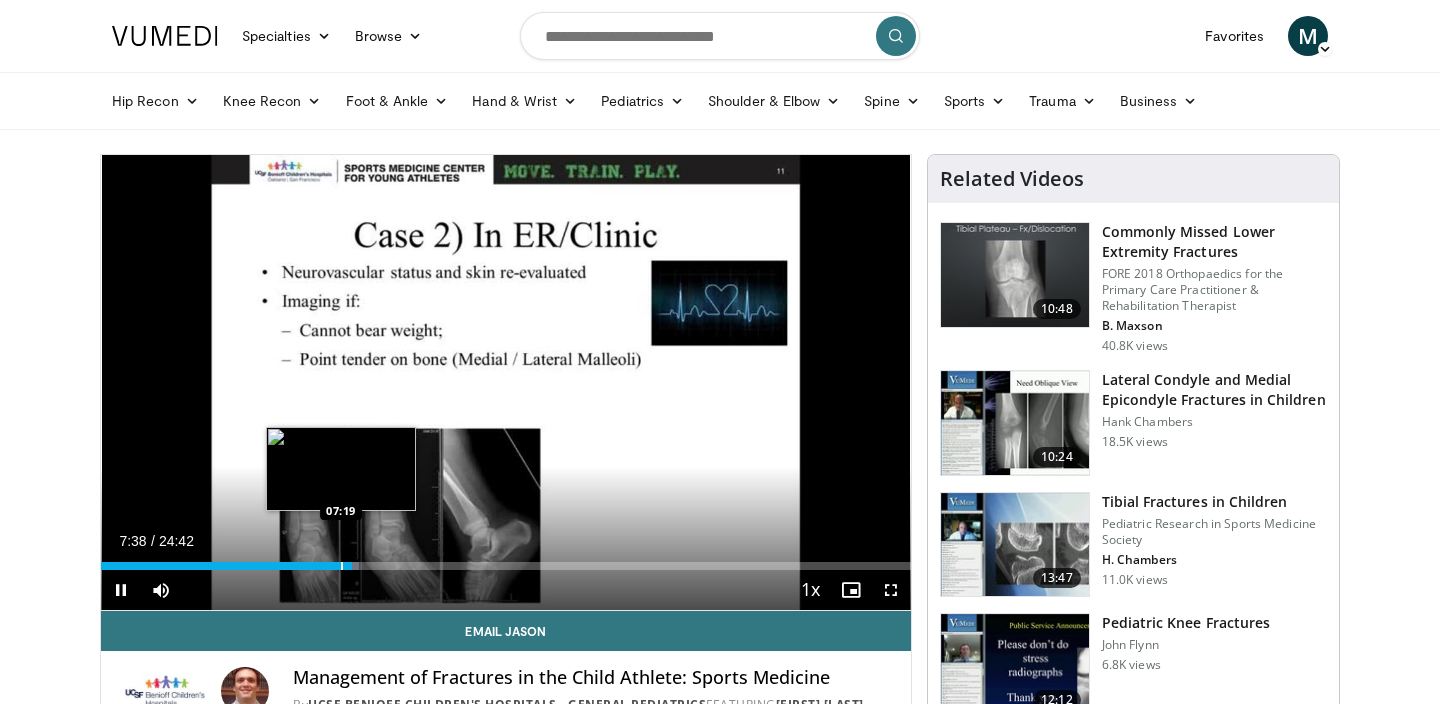 click at bounding box center (342, 566) 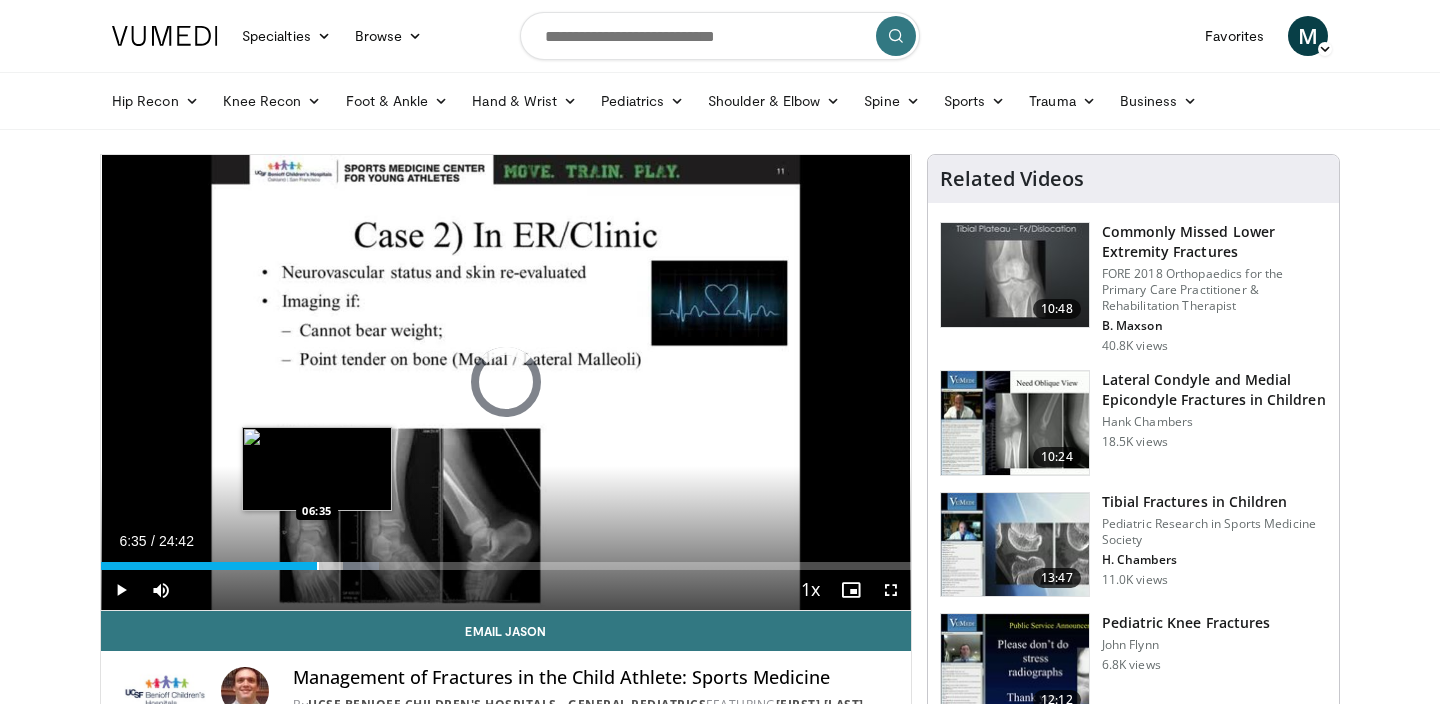 click at bounding box center [318, 566] 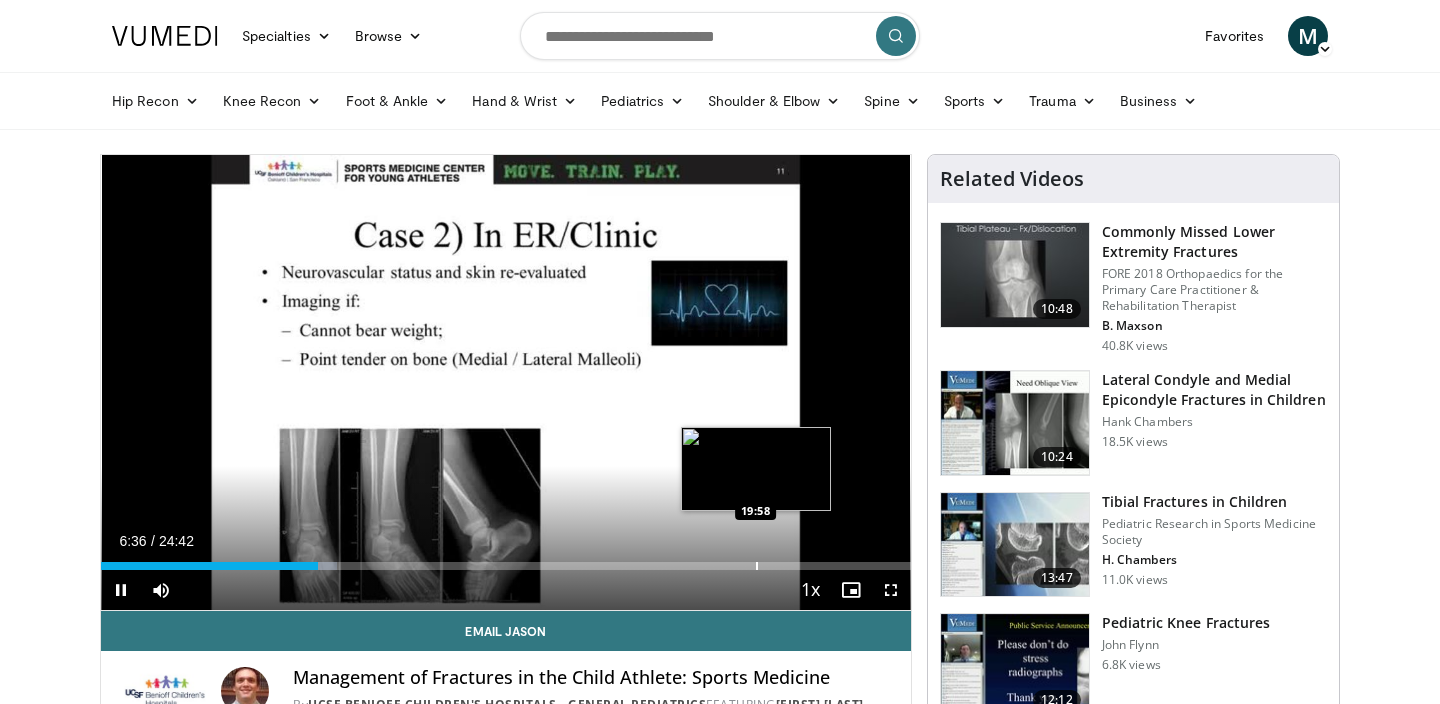 click at bounding box center [757, 566] 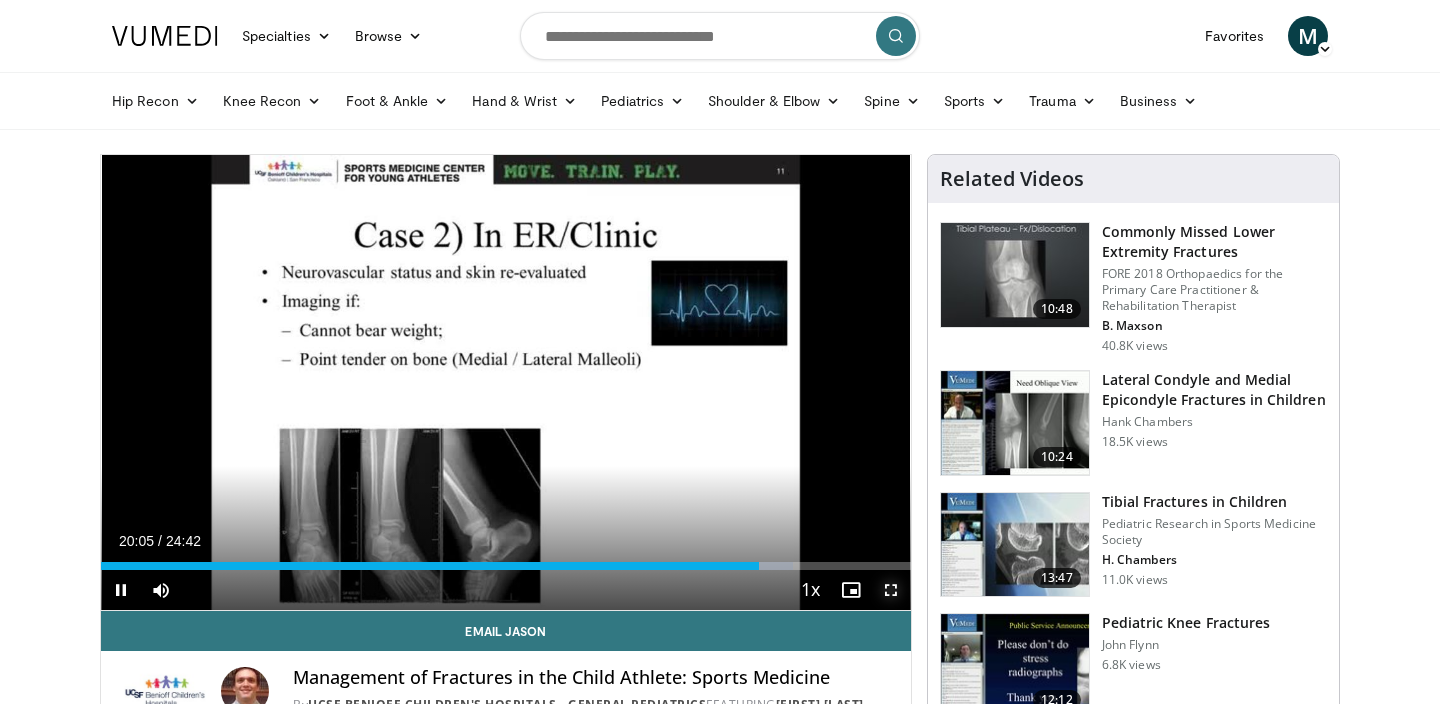 click at bounding box center (891, 590) 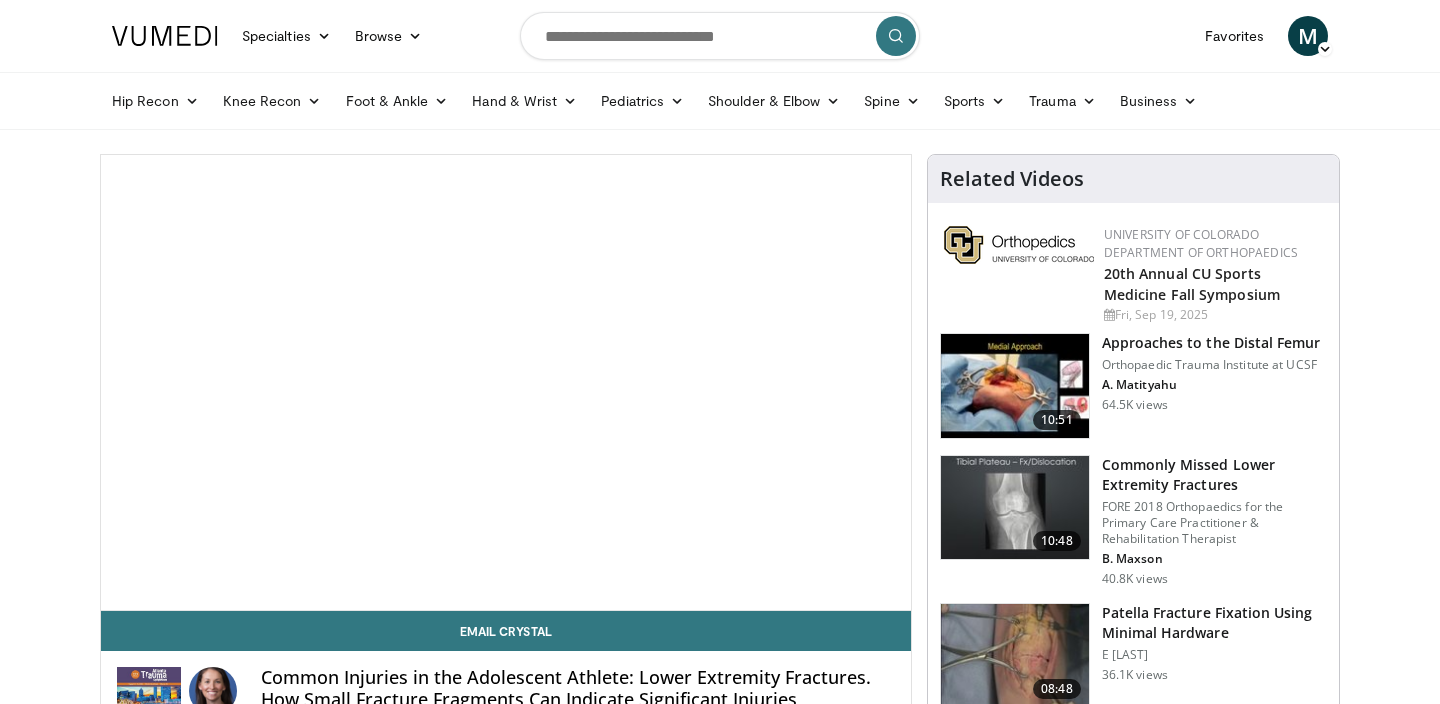 scroll, scrollTop: 0, scrollLeft: 0, axis: both 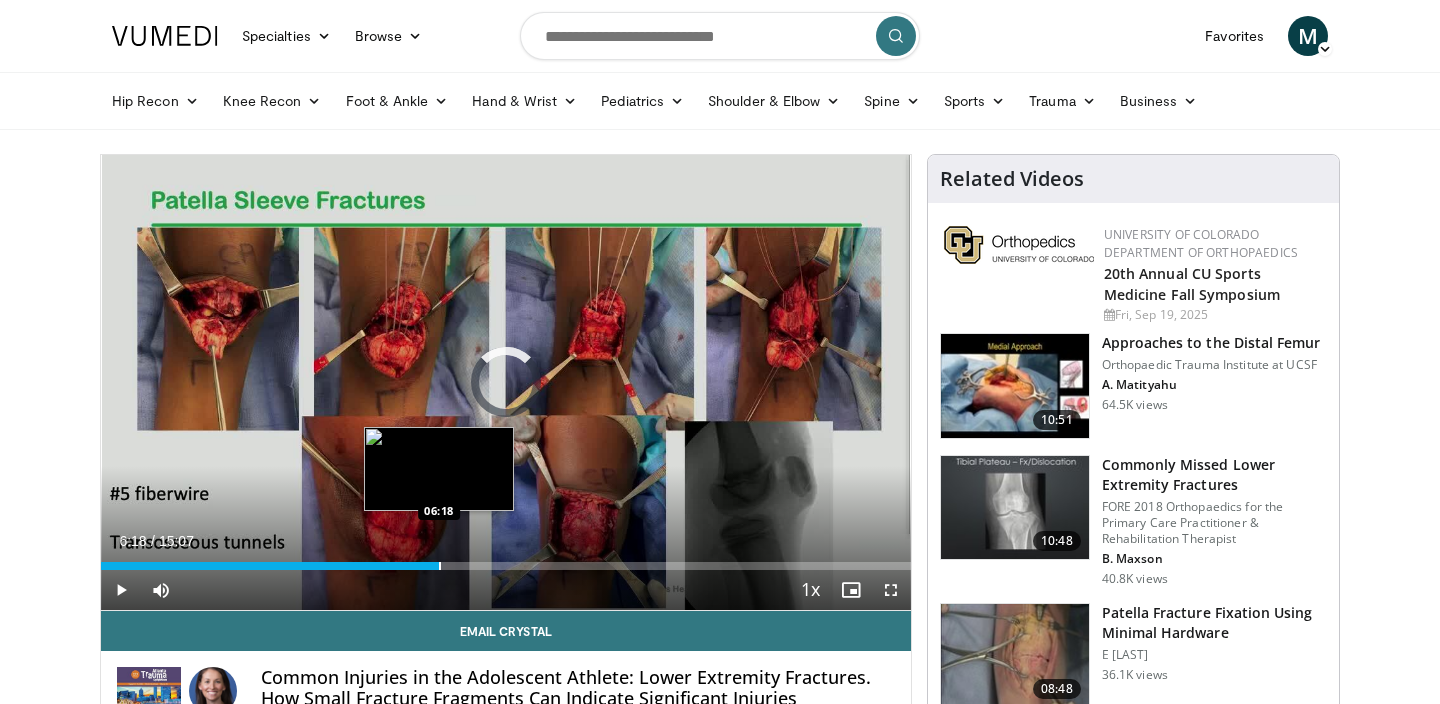 click at bounding box center [440, 566] 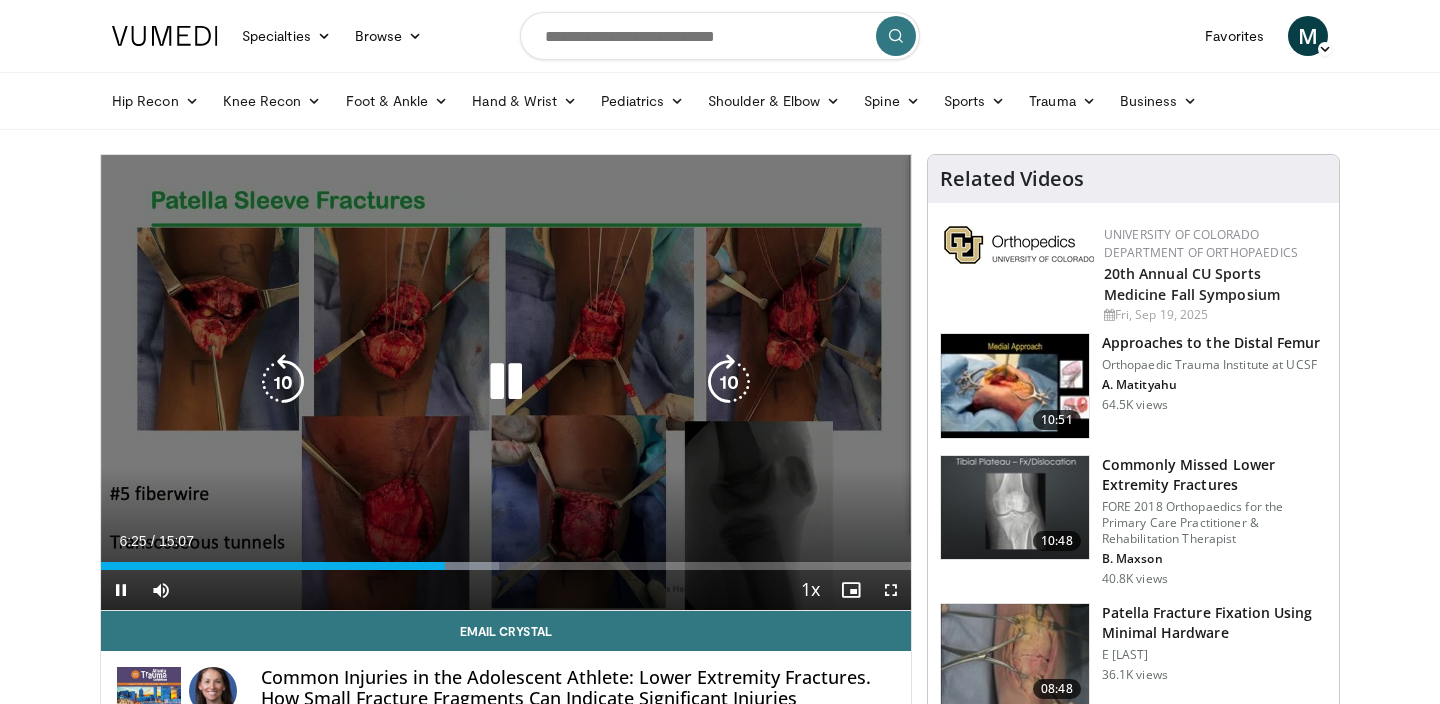 click at bounding box center [283, 382] 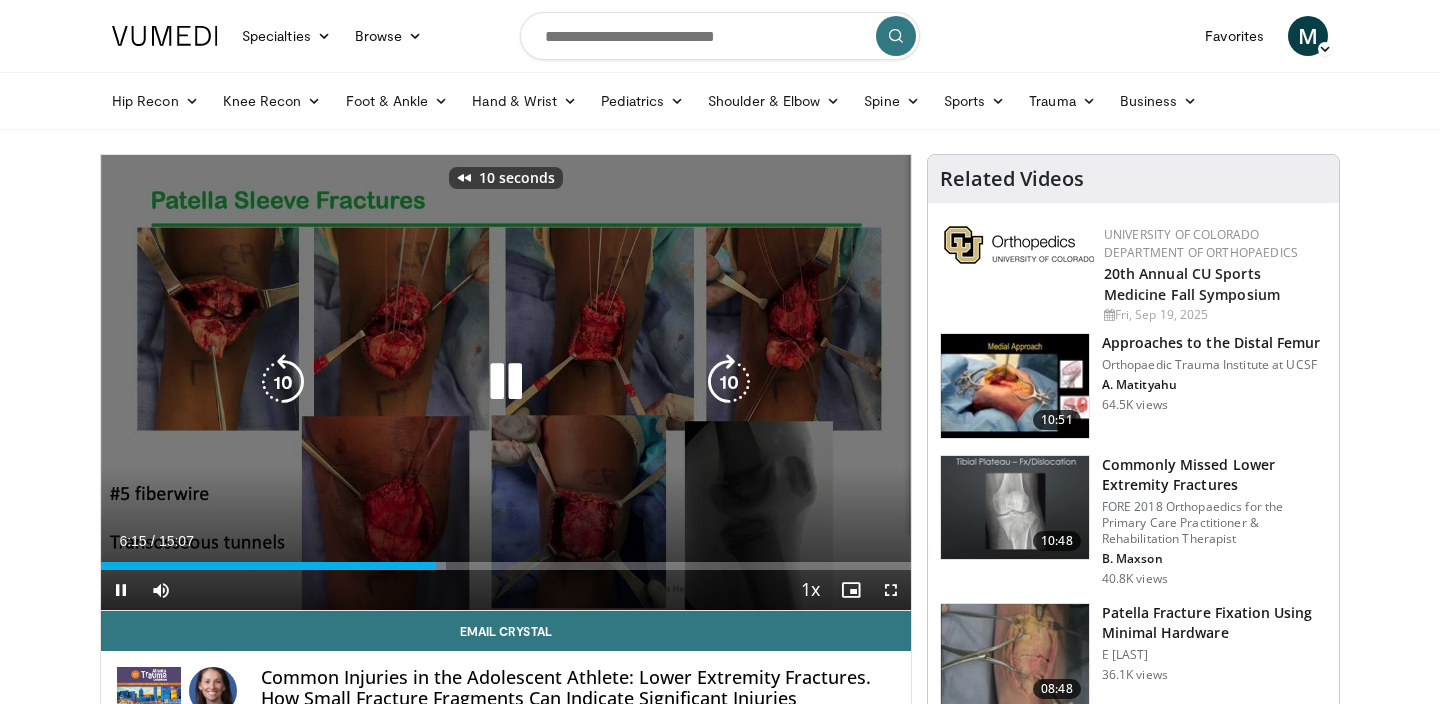 click at bounding box center [283, 382] 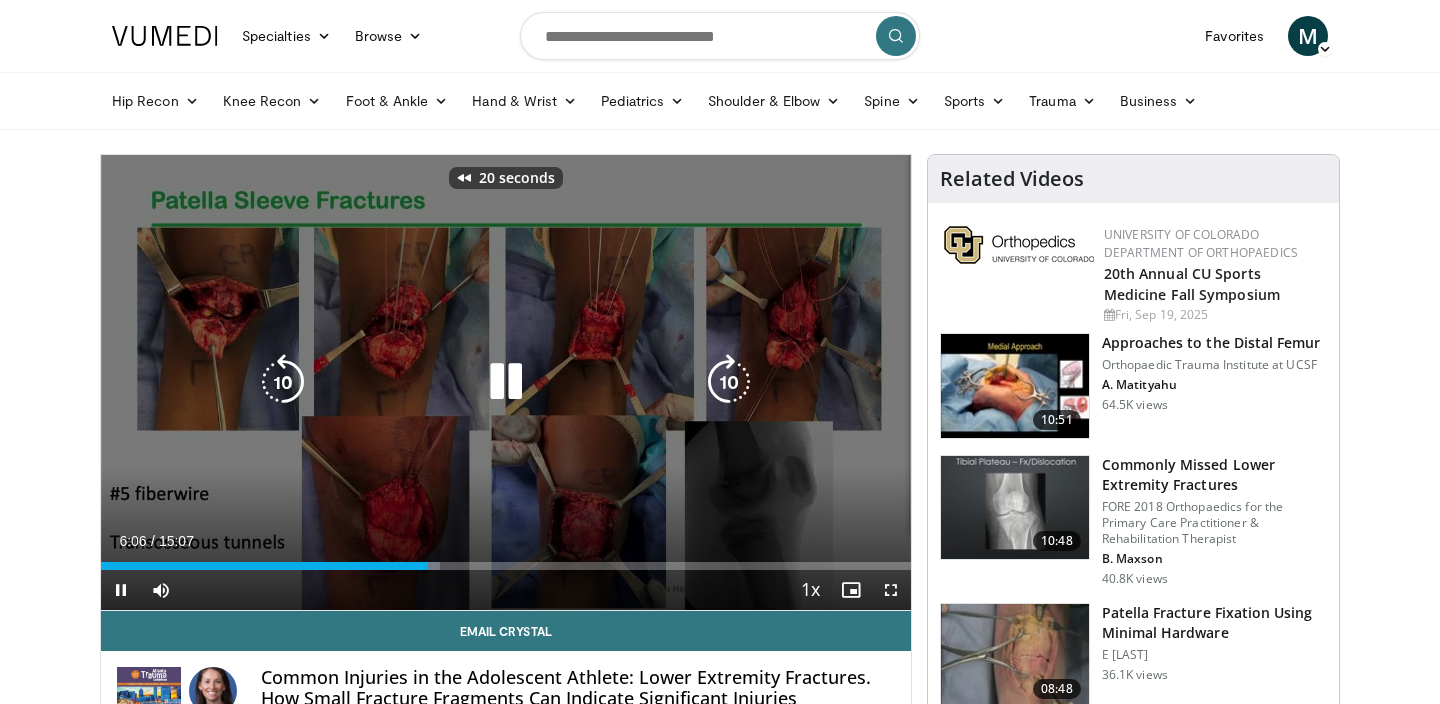 click at bounding box center [283, 382] 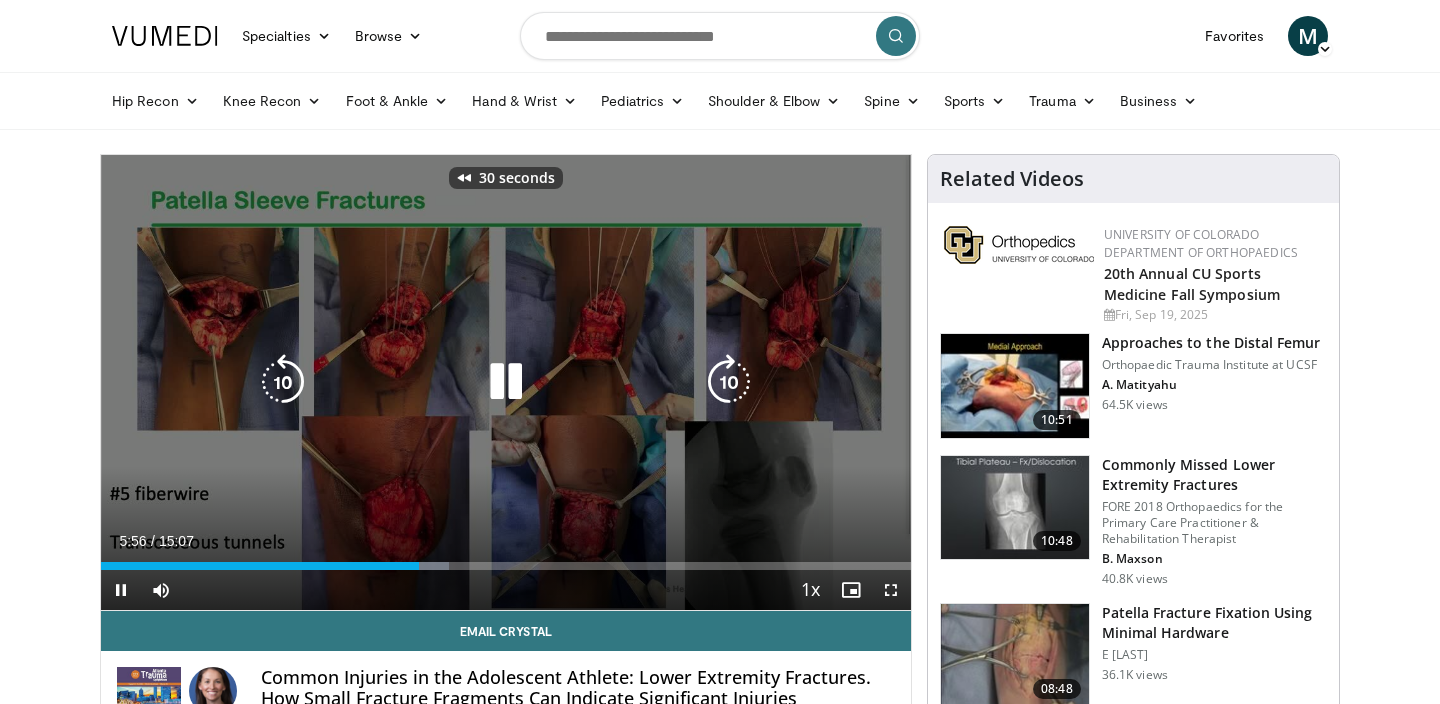 click at bounding box center [283, 382] 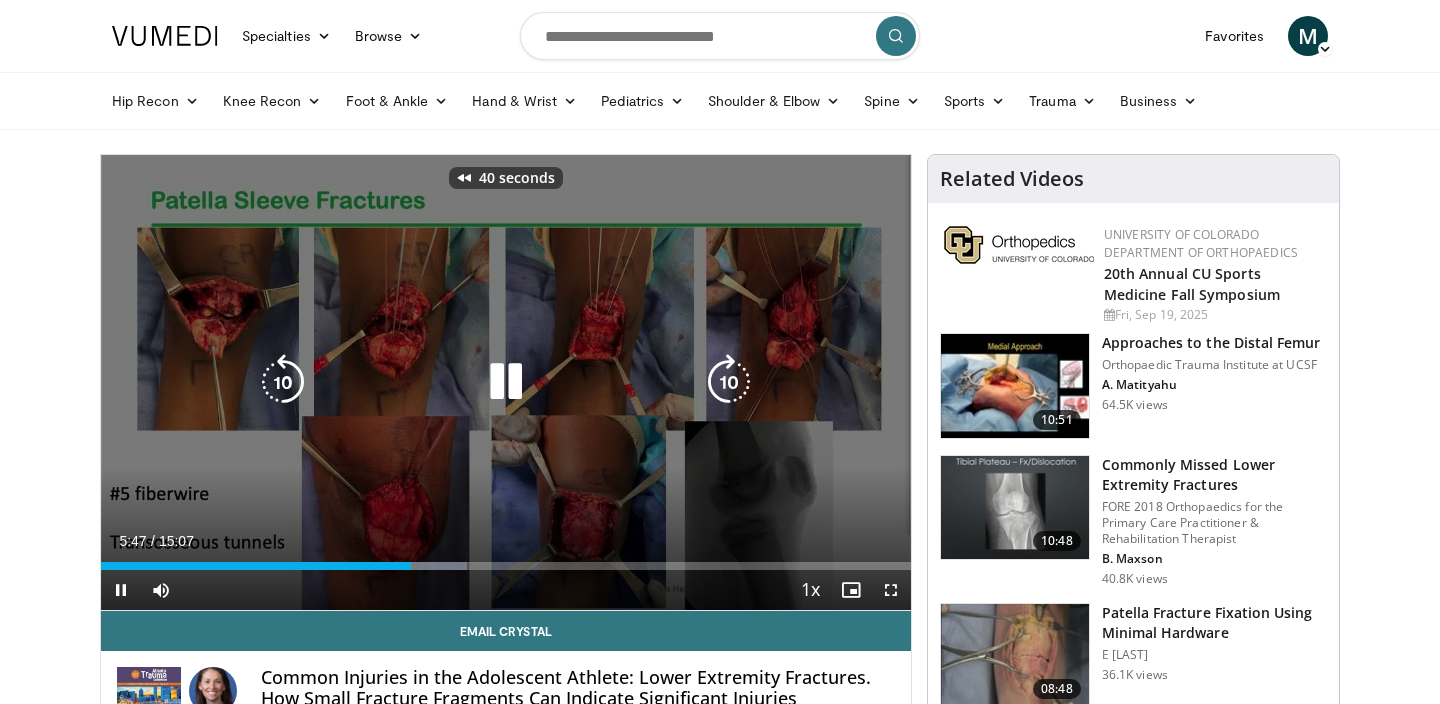click at bounding box center (283, 382) 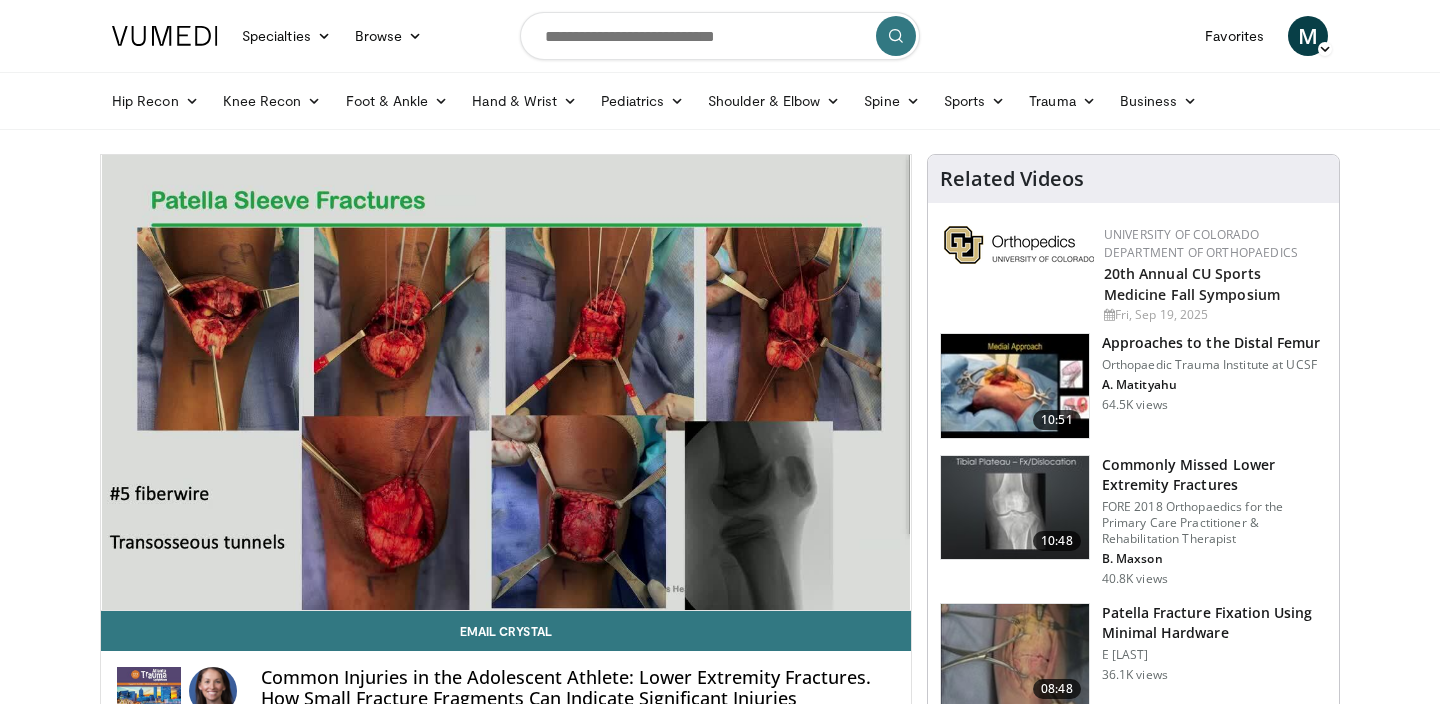 click on "50 seconds
Tap to unmute" at bounding box center [506, 382] 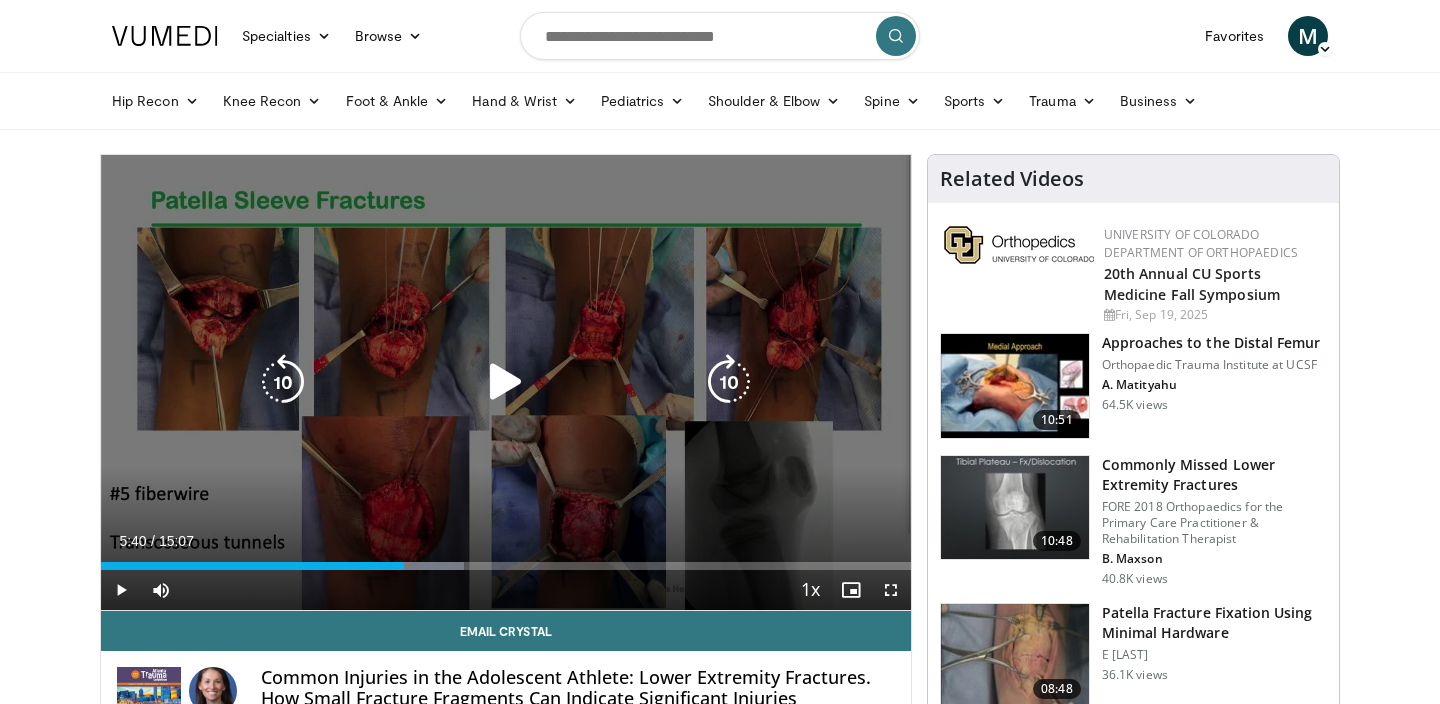 click at bounding box center (283, 382) 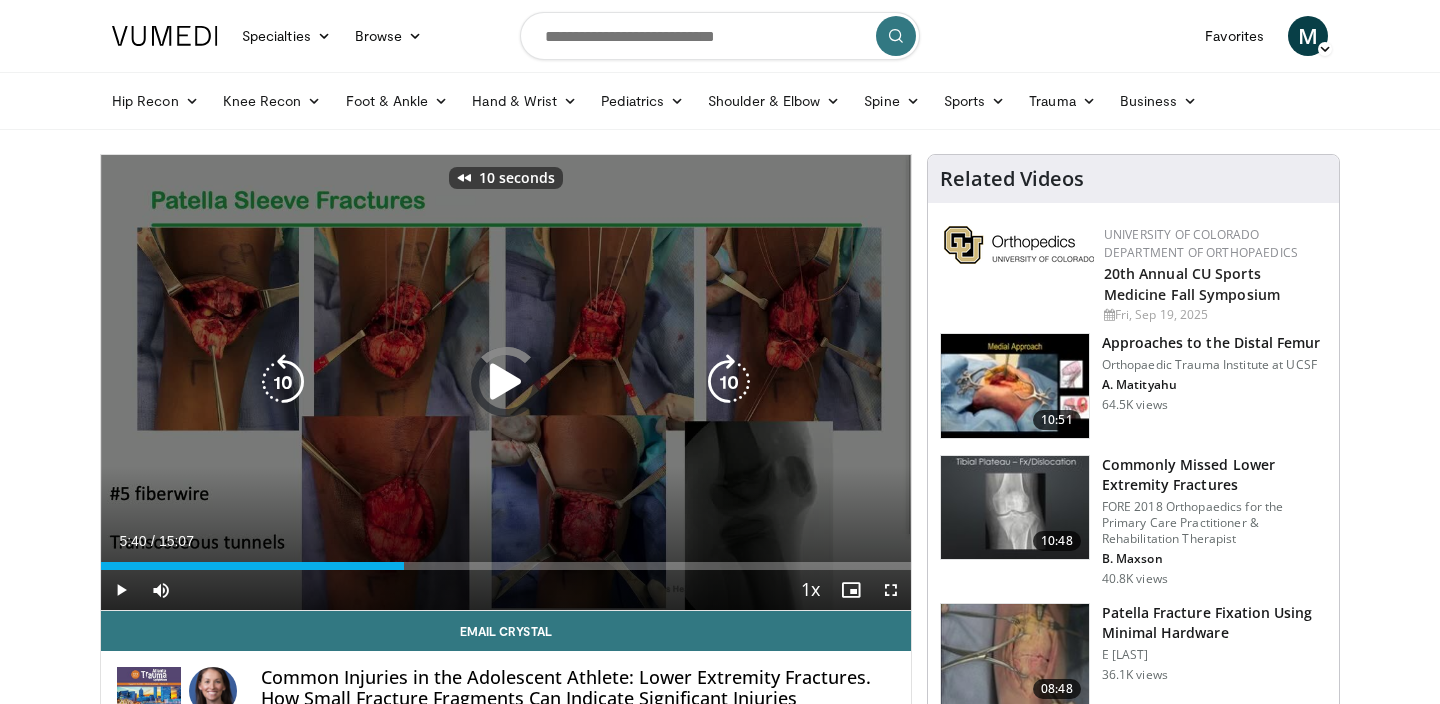 click at bounding box center [506, 382] 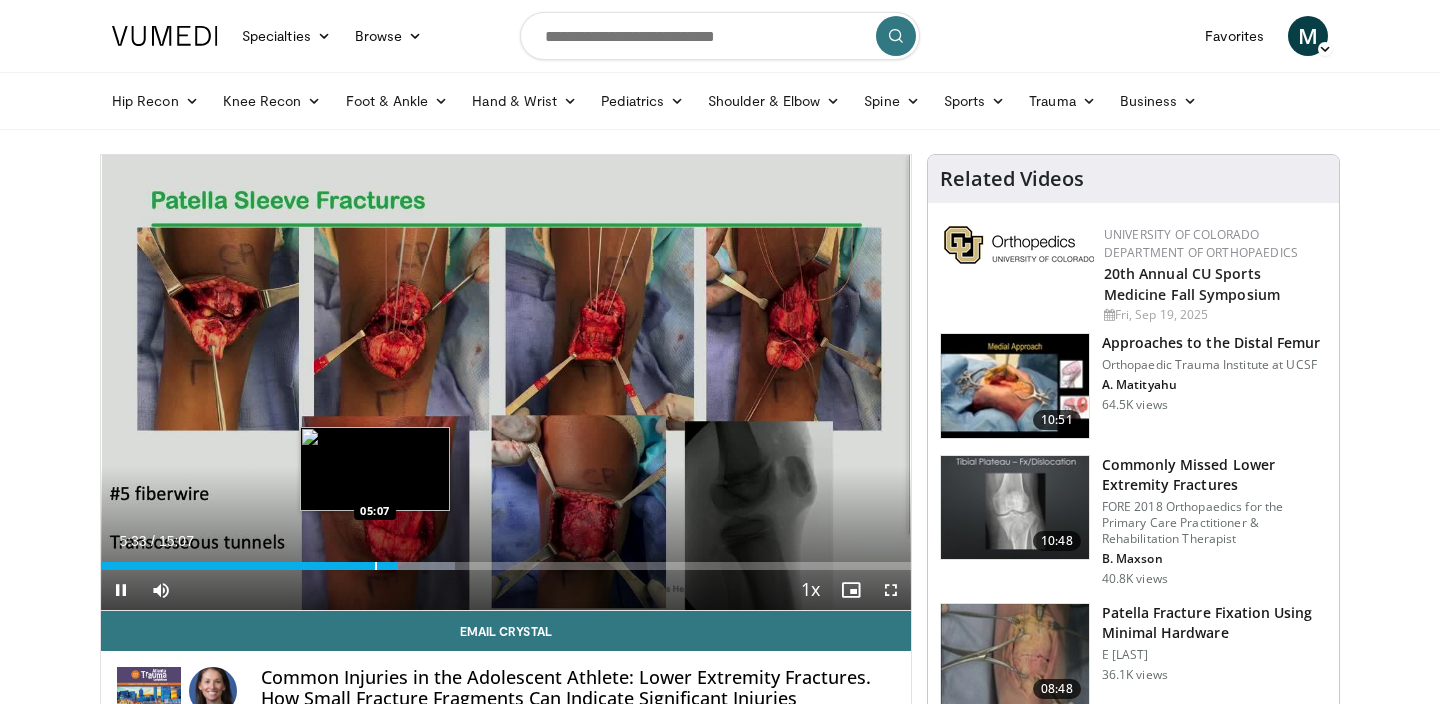 click at bounding box center (376, 566) 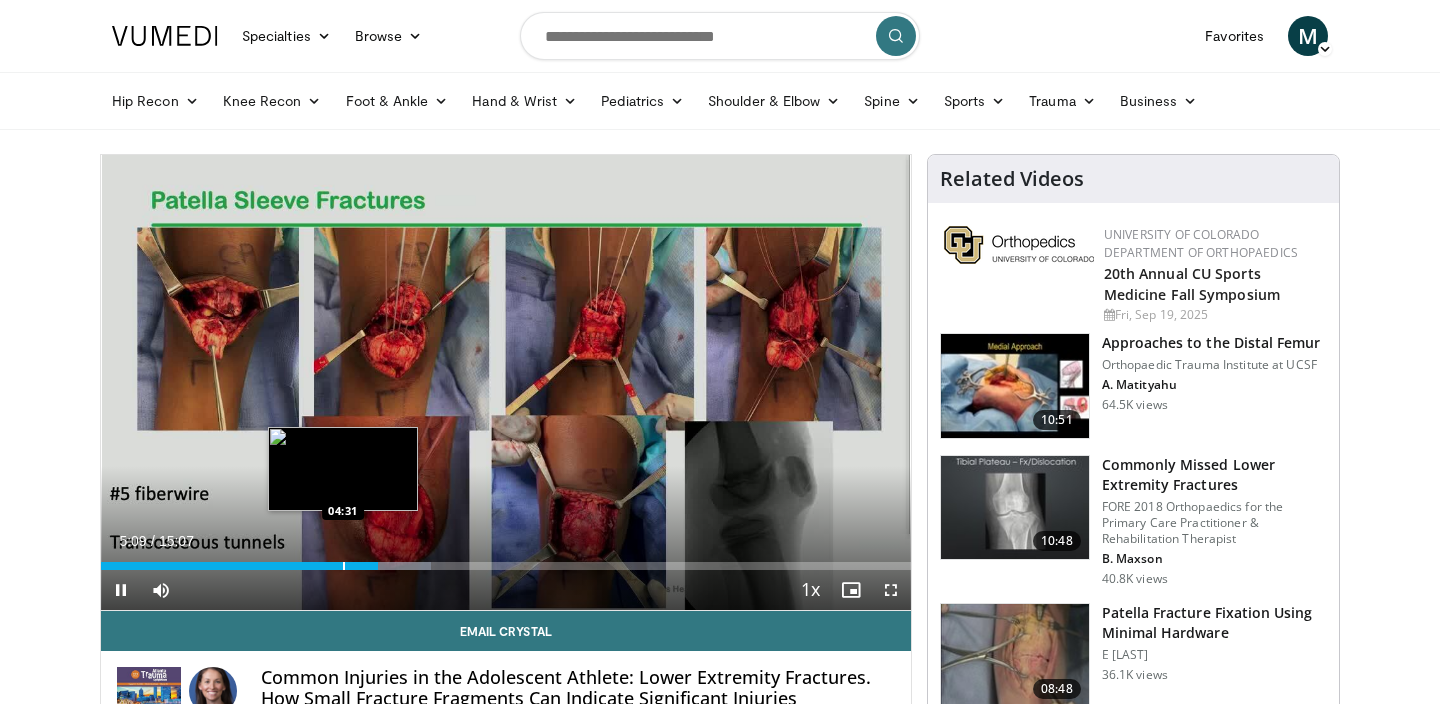 click at bounding box center [344, 566] 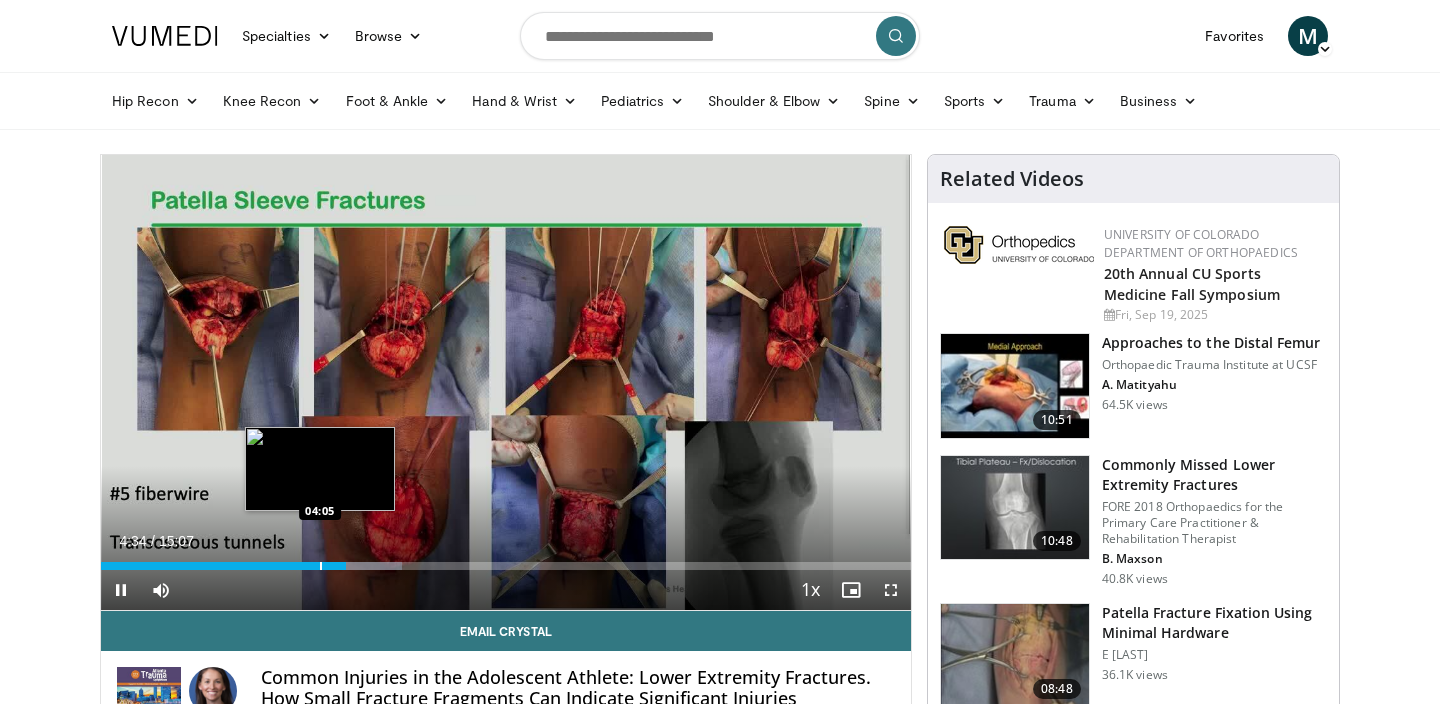 click at bounding box center [321, 566] 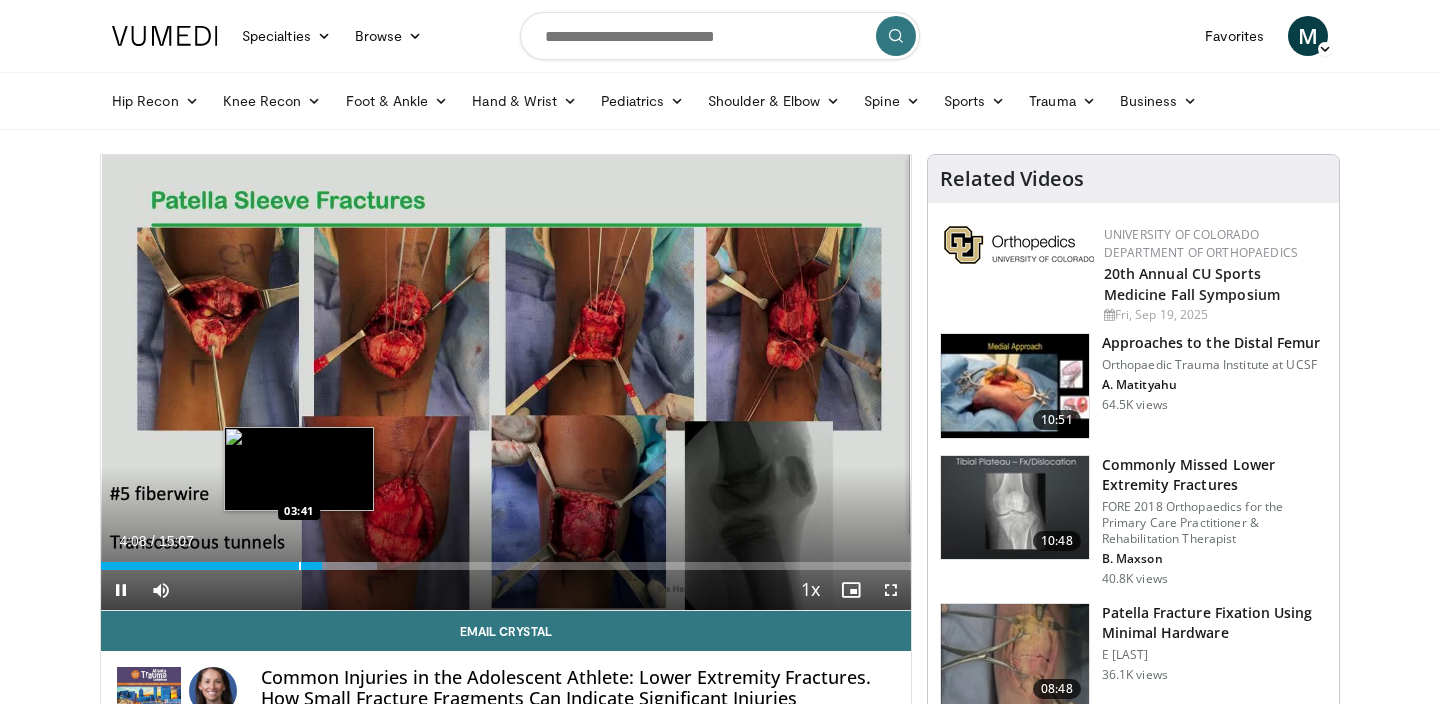 click at bounding box center (300, 566) 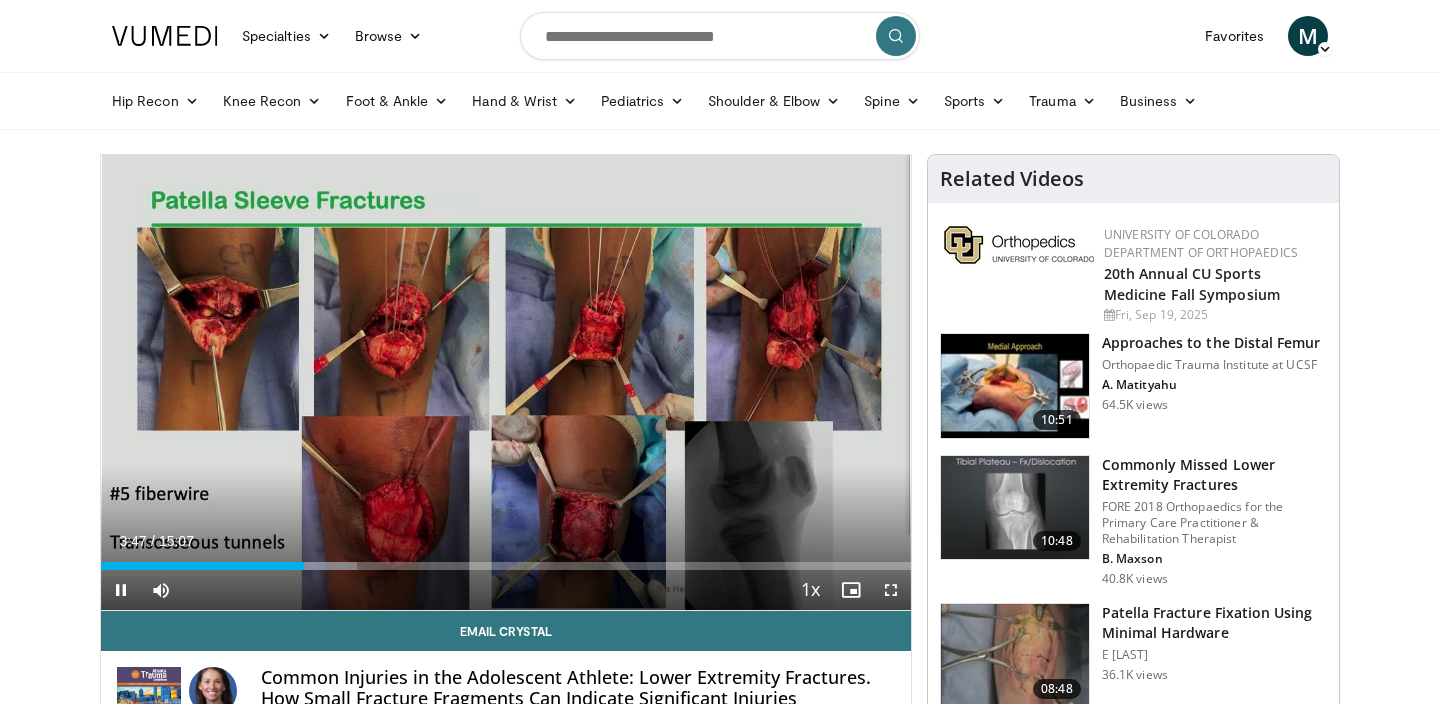 click on "Current Time  3:47 / Duration  15:07 Pause Skip Backward Skip Forward Mute Loaded :  31.68% 03:47 03:30 Stream Type  LIVE Seek to live, currently behind live LIVE   1x Playback Rate 0.5x 0.75x 1x , selected 1.25x 1.5x 1.75x 2x Chapters Chapters Descriptions descriptions off , selected Captions captions settings , opens captions settings dialog captions off , selected Audio Track en (Main) , selected Fullscreen Enable picture-in-picture mode" at bounding box center (506, 590) 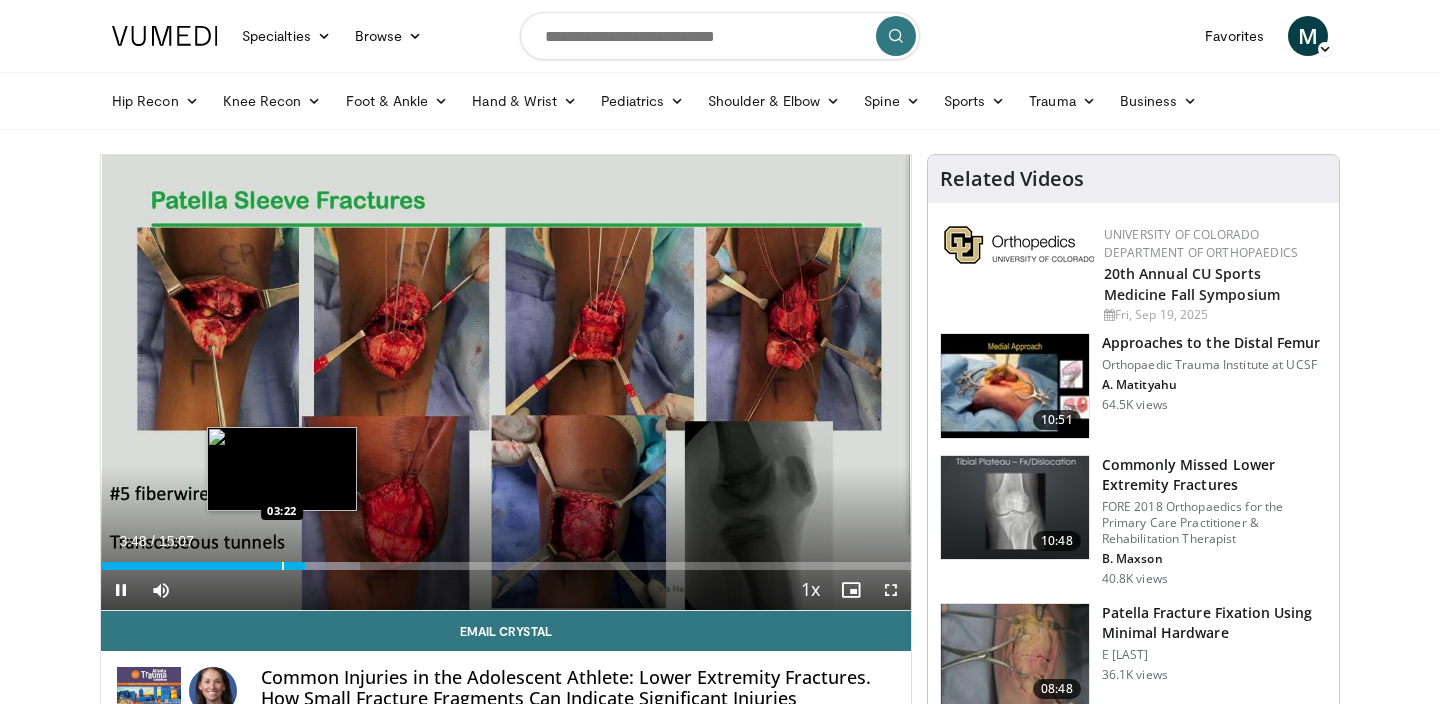 click at bounding box center (283, 566) 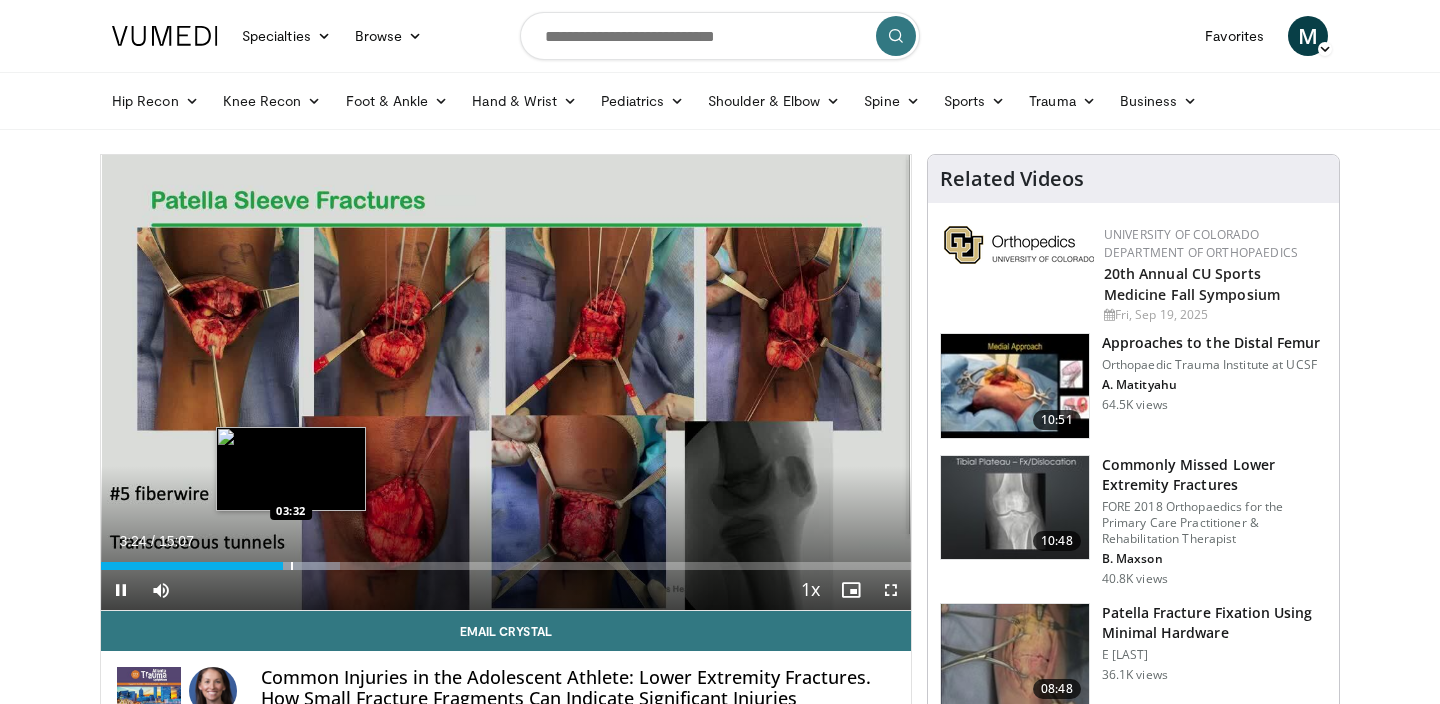 click at bounding box center (292, 566) 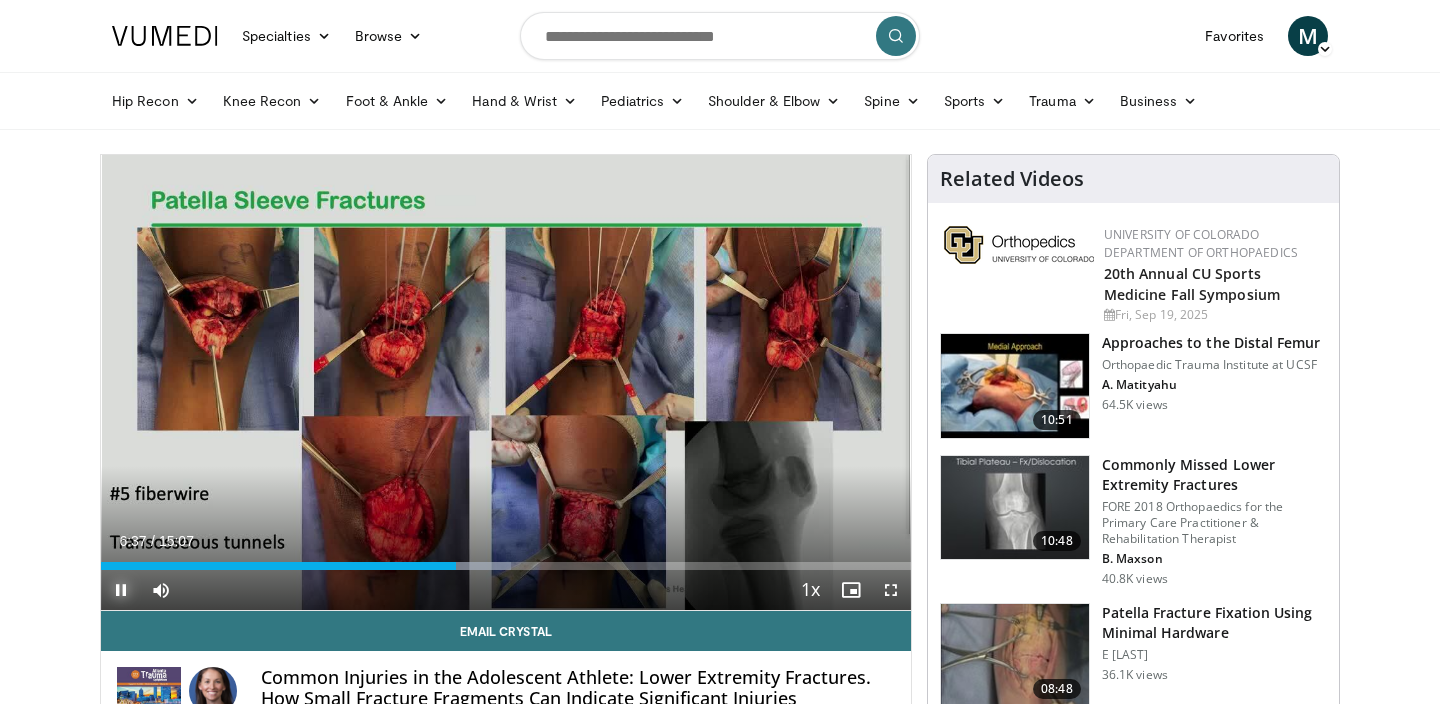 click at bounding box center [121, 590] 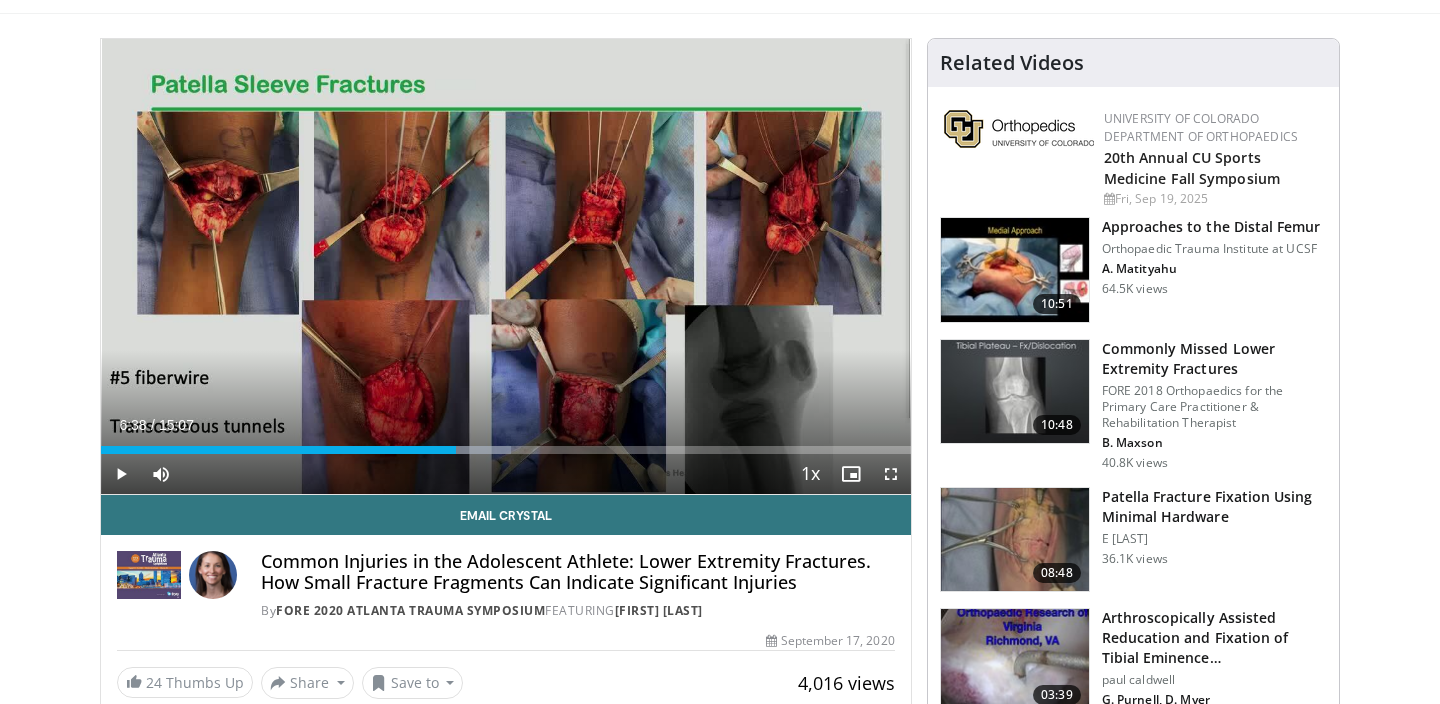 scroll, scrollTop: 0, scrollLeft: 0, axis: both 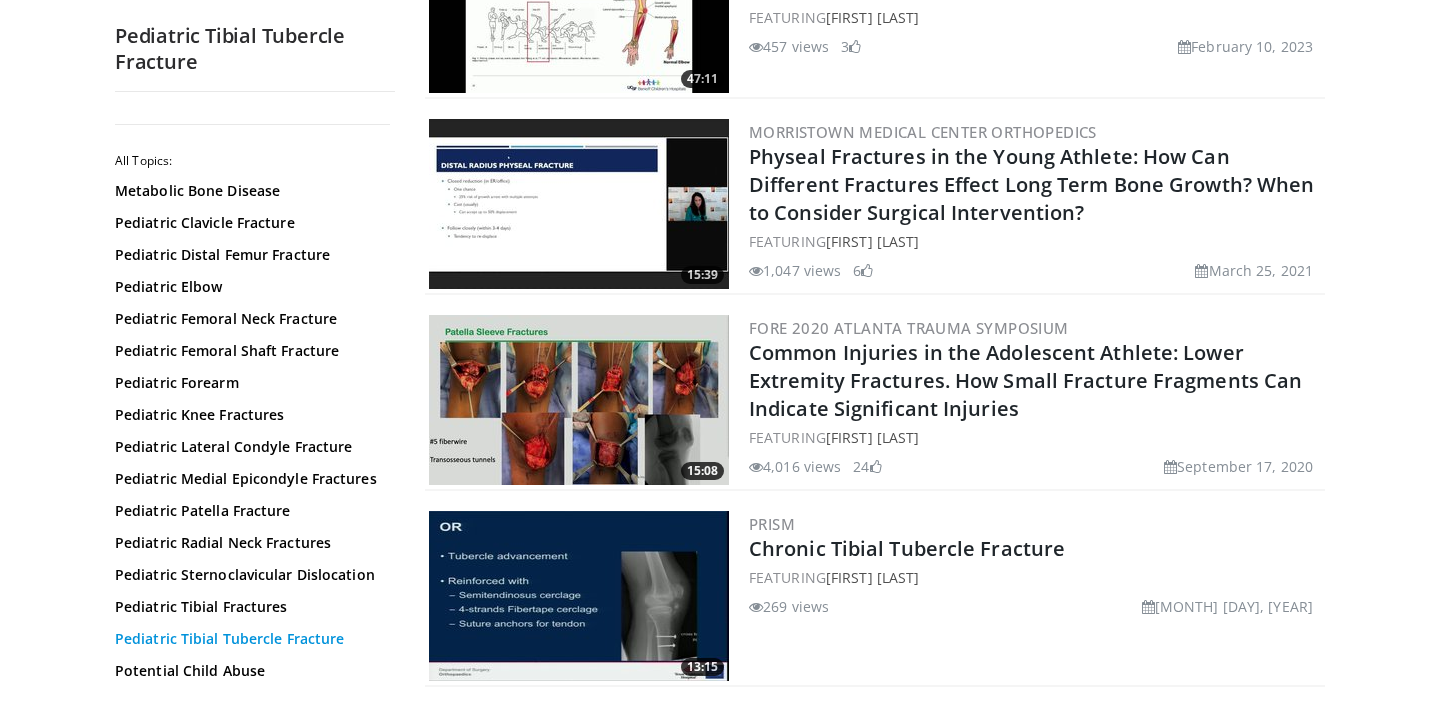 click on "Pediatric Tibial Tubercle Fracture" at bounding box center [250, 639] 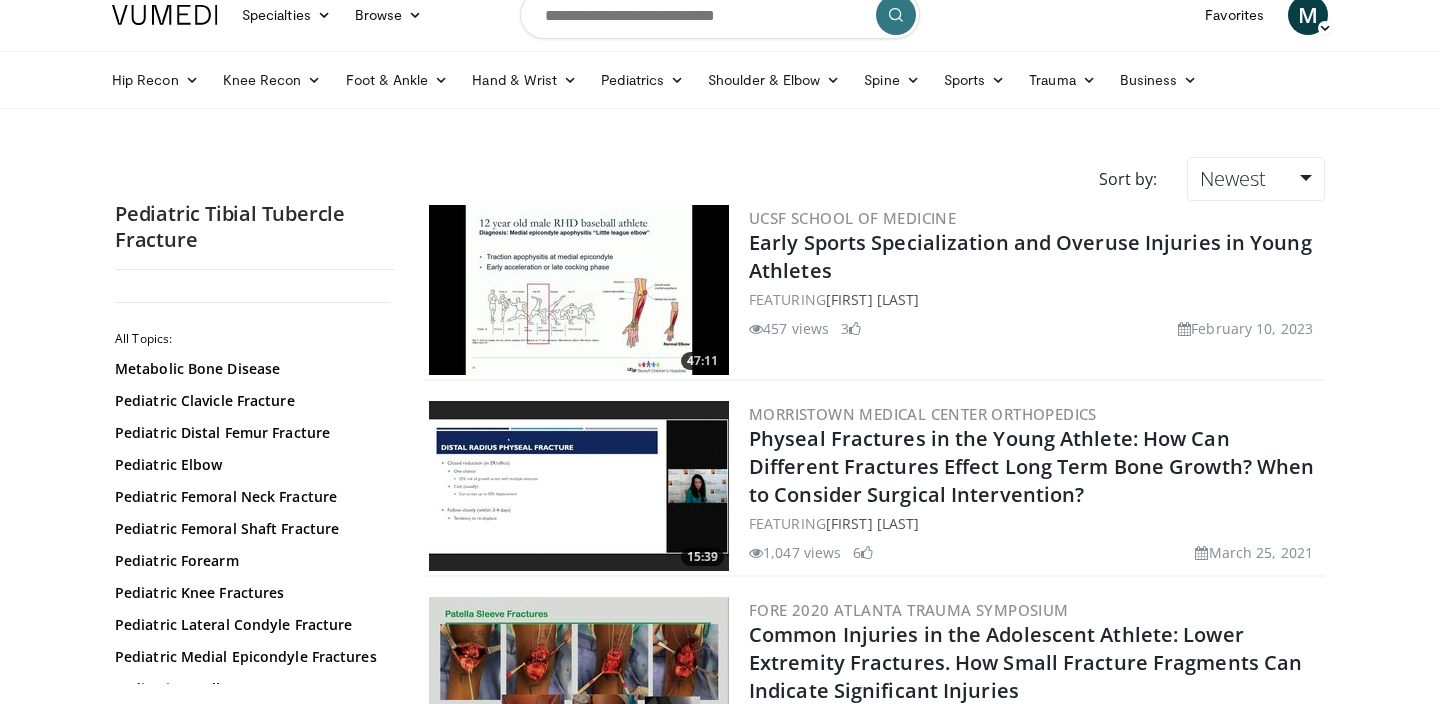 scroll, scrollTop: 0, scrollLeft: 0, axis: both 